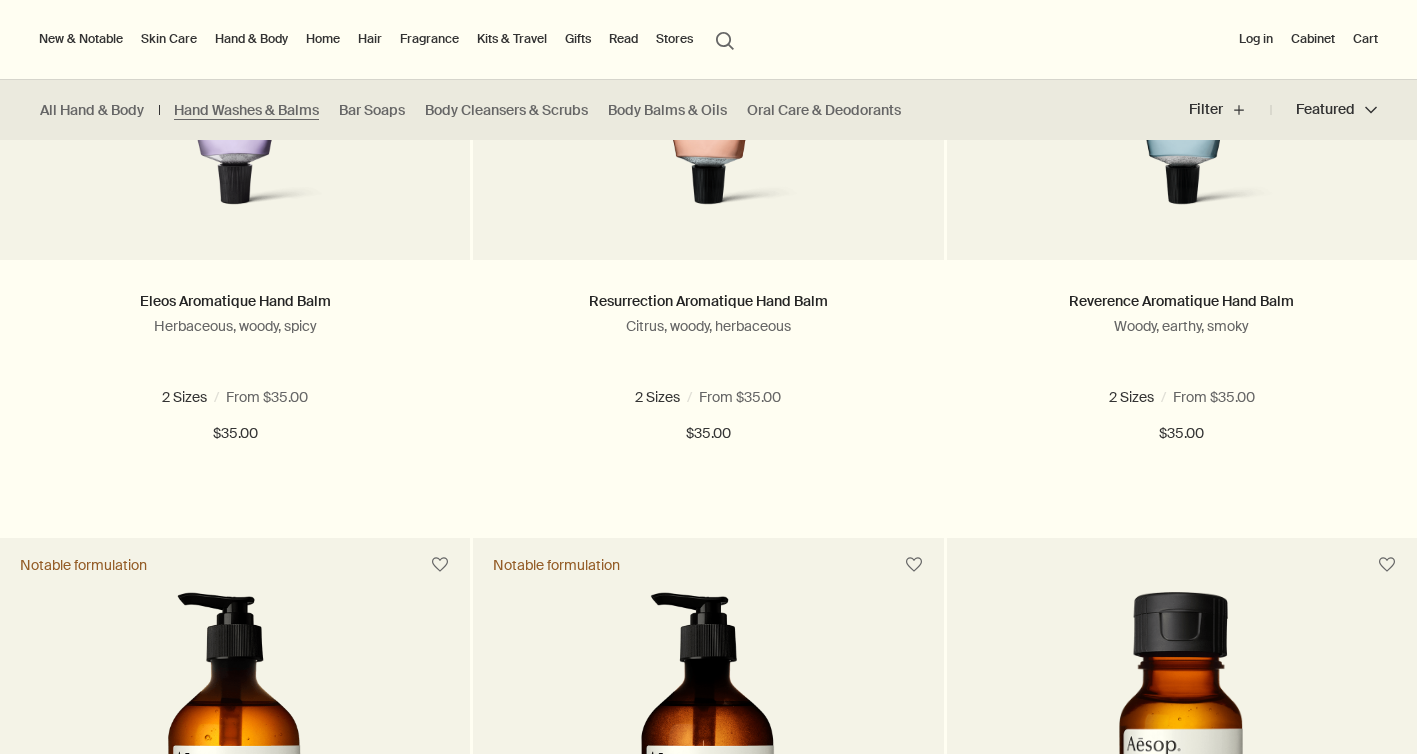 scroll, scrollTop: 0, scrollLeft: 0, axis: both 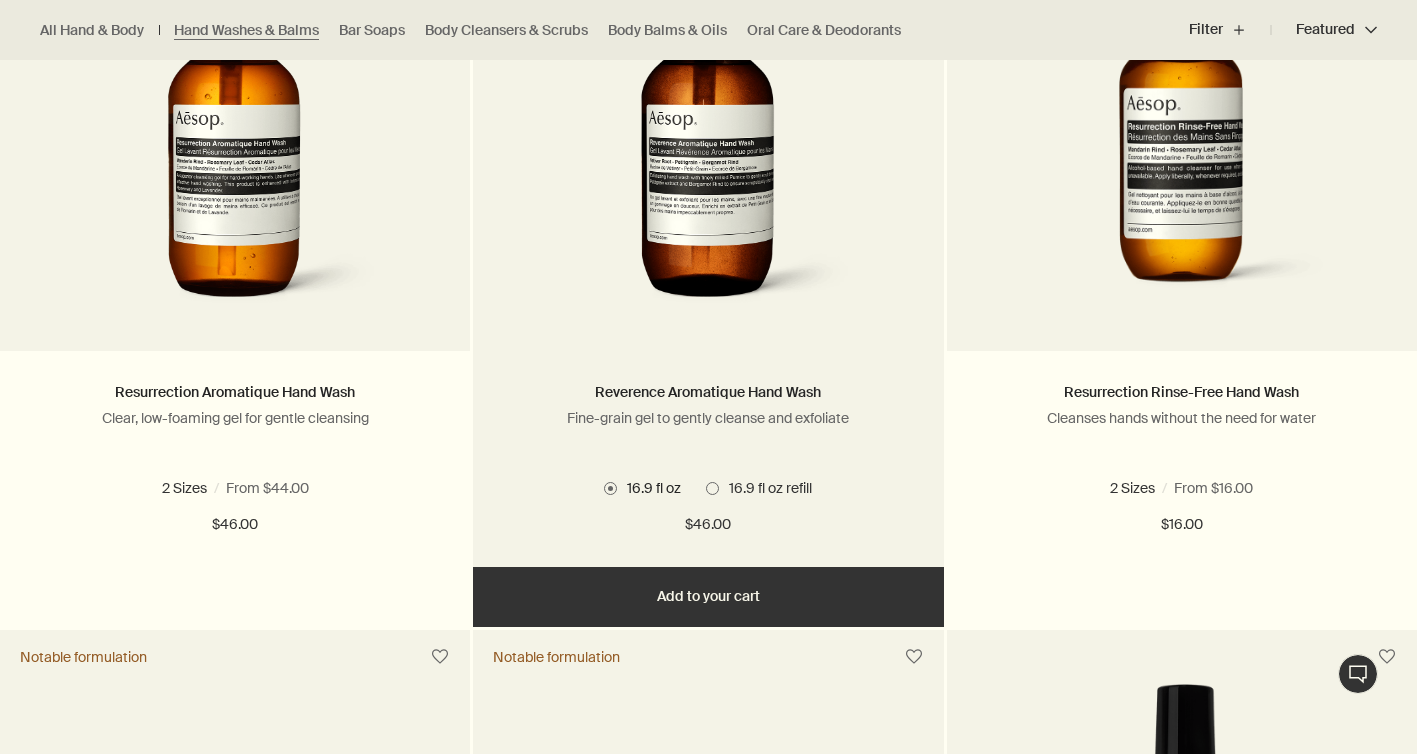 click on "Add Add to your cart" at bounding box center (708, 597) 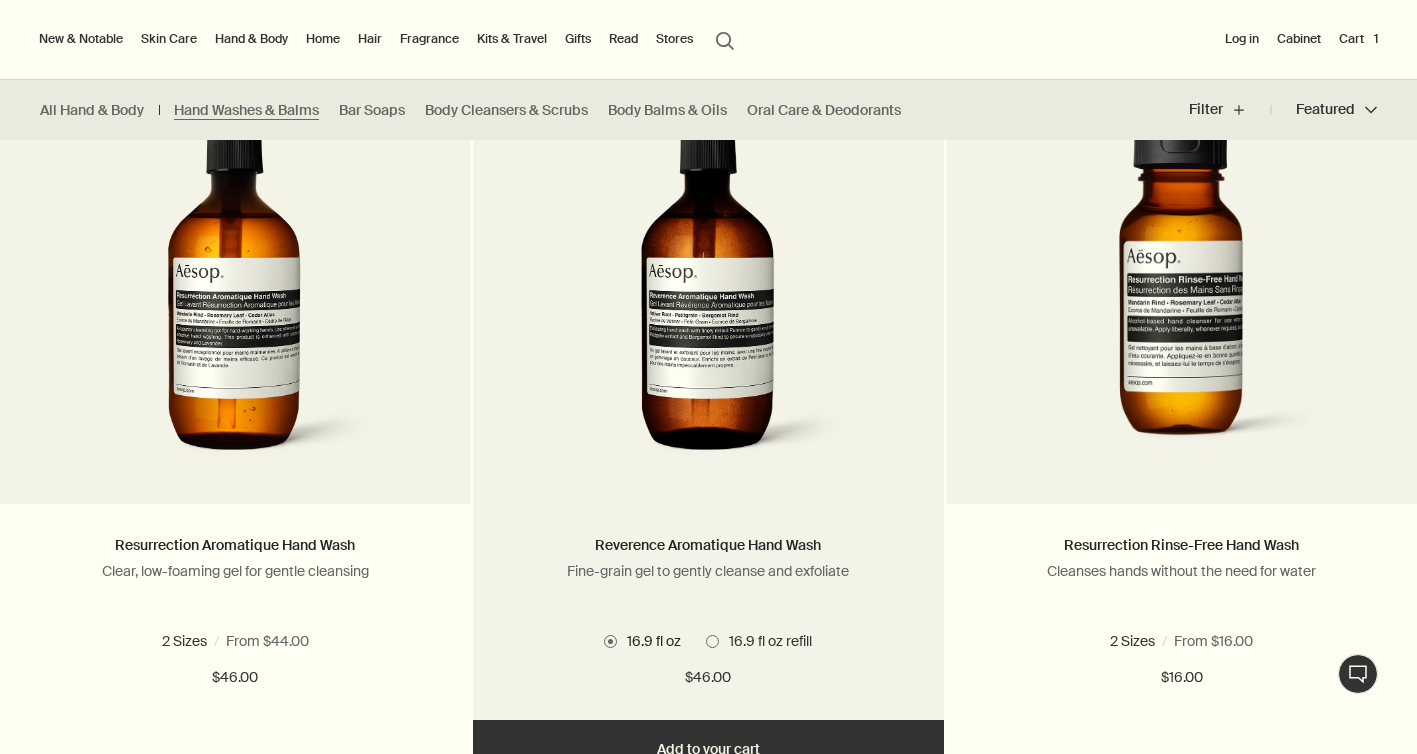 scroll, scrollTop: 1317, scrollLeft: 0, axis: vertical 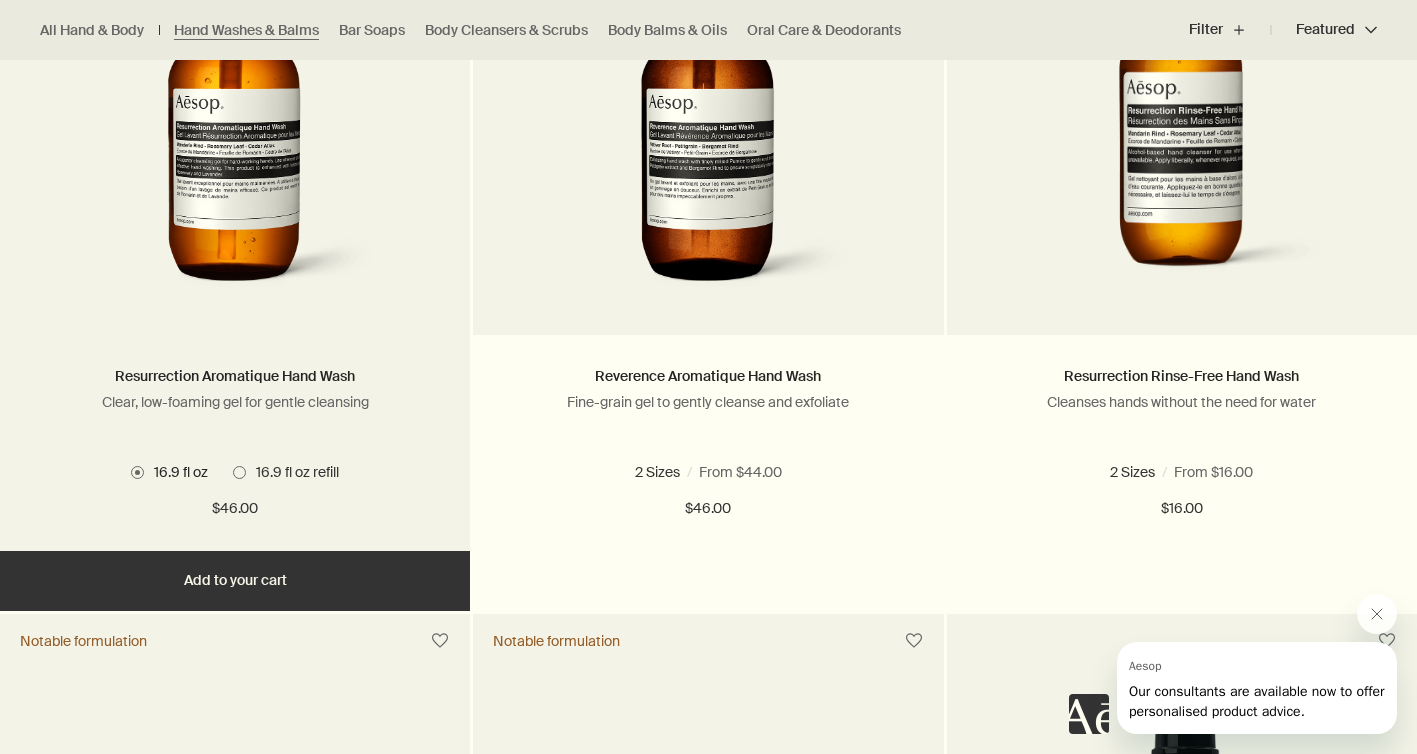 click on "Add Add to your cart" at bounding box center [235, 581] 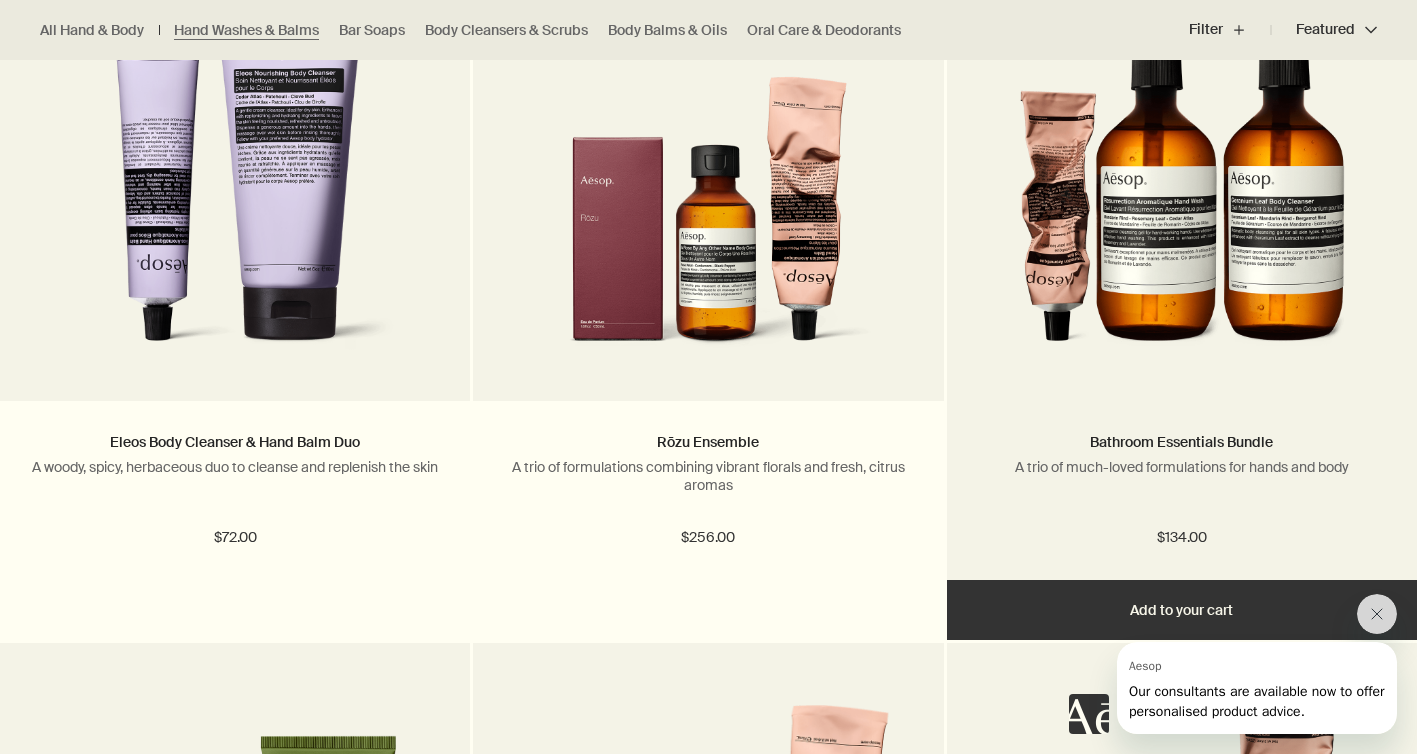 scroll, scrollTop: 2897, scrollLeft: 0, axis: vertical 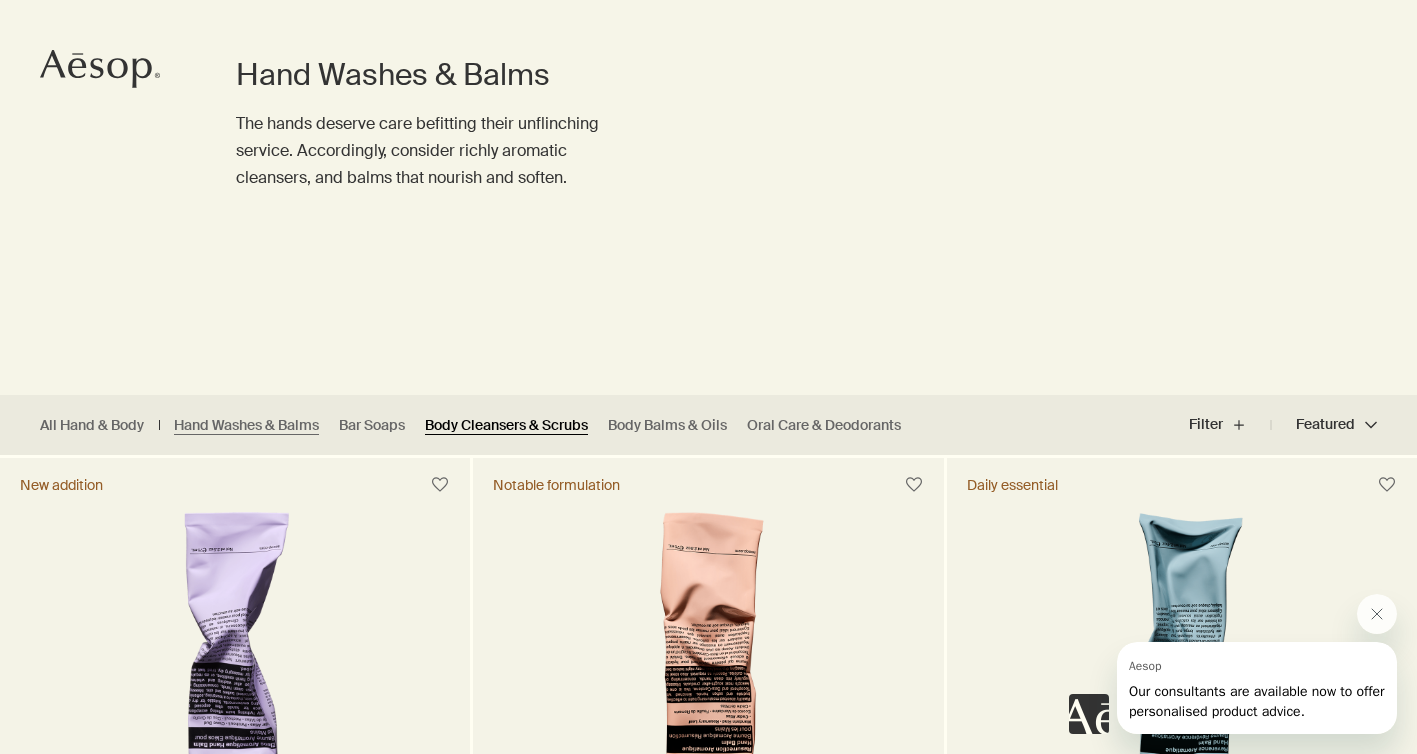 click on "Body Cleansers & Scrubs" at bounding box center (506, 425) 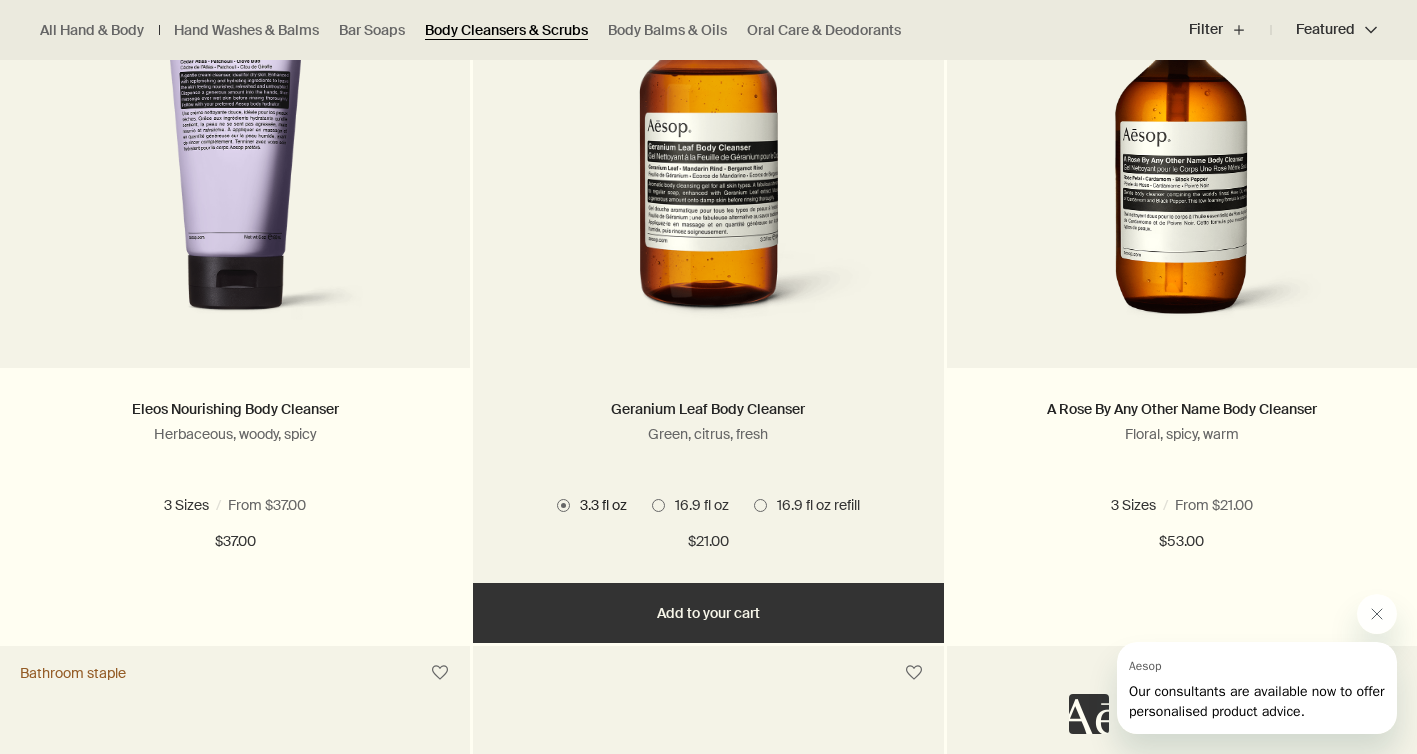 scroll, scrollTop: 728, scrollLeft: 0, axis: vertical 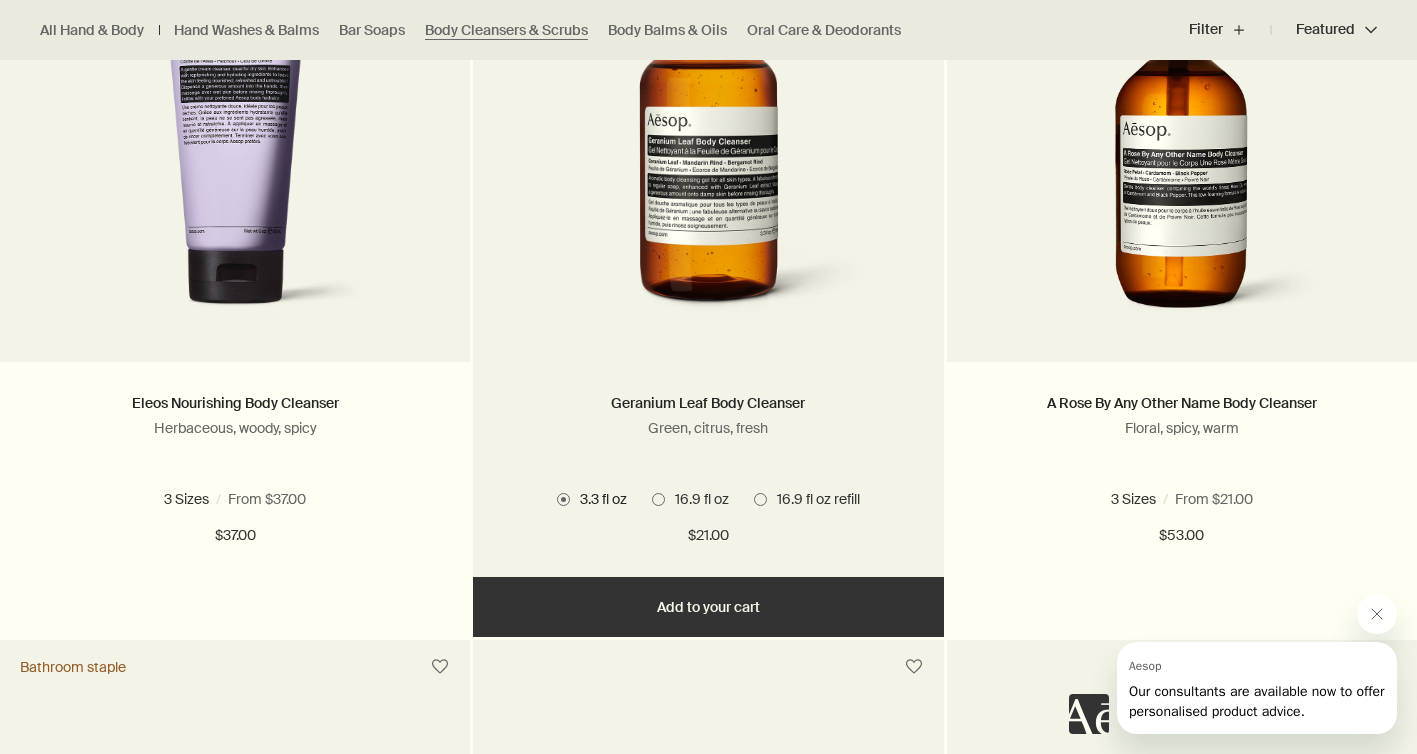 click on "Add Add to your cart" at bounding box center (708, 607) 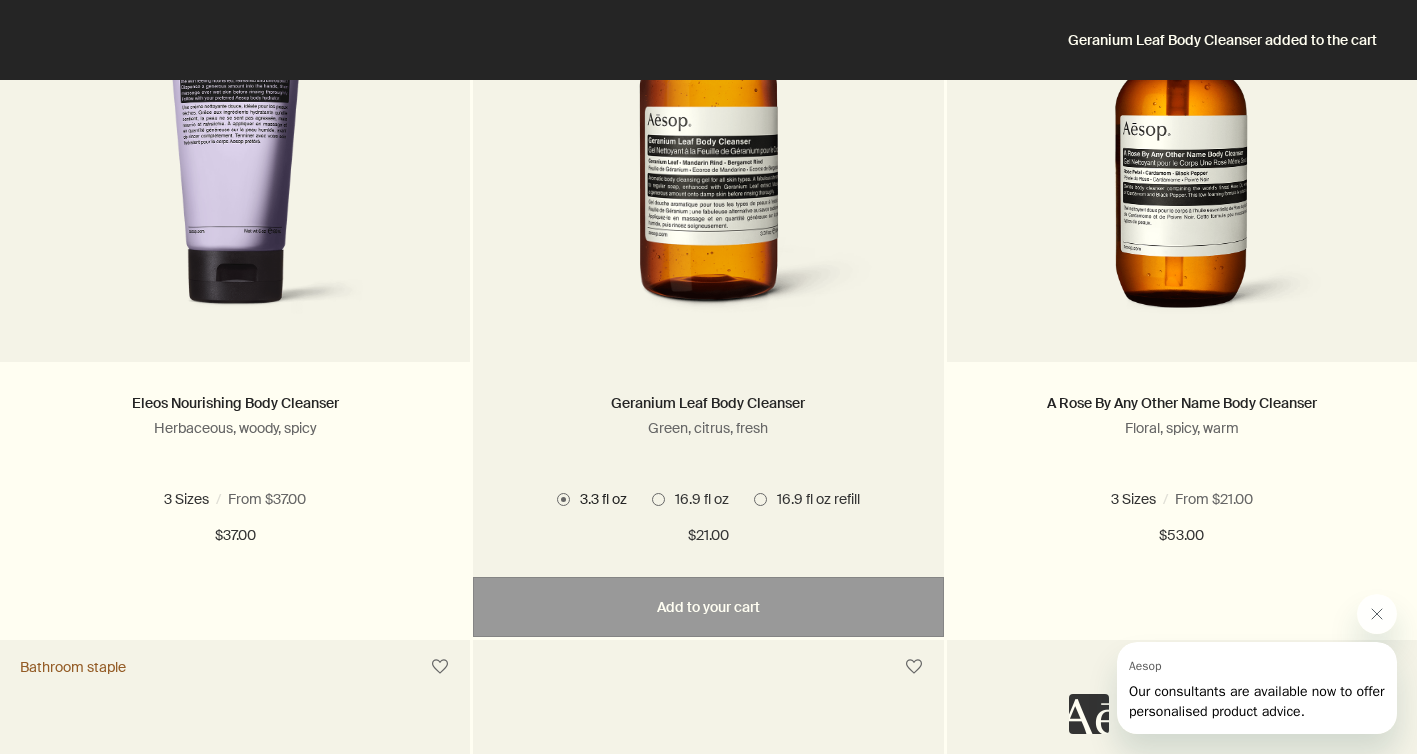 click on "16.9 fl oz" at bounding box center [690, 499] 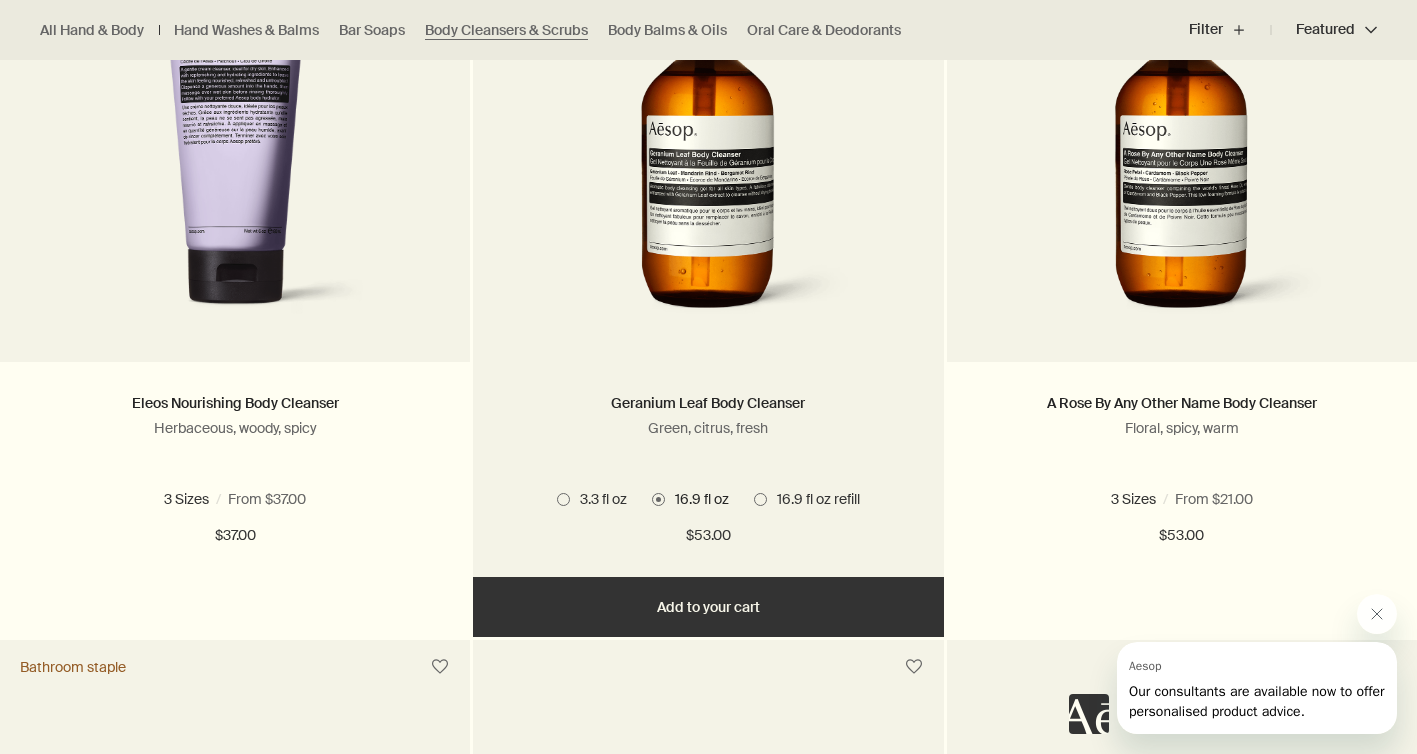 click on "Added Added to your cart Add Add to your cart" at bounding box center (708, 607) 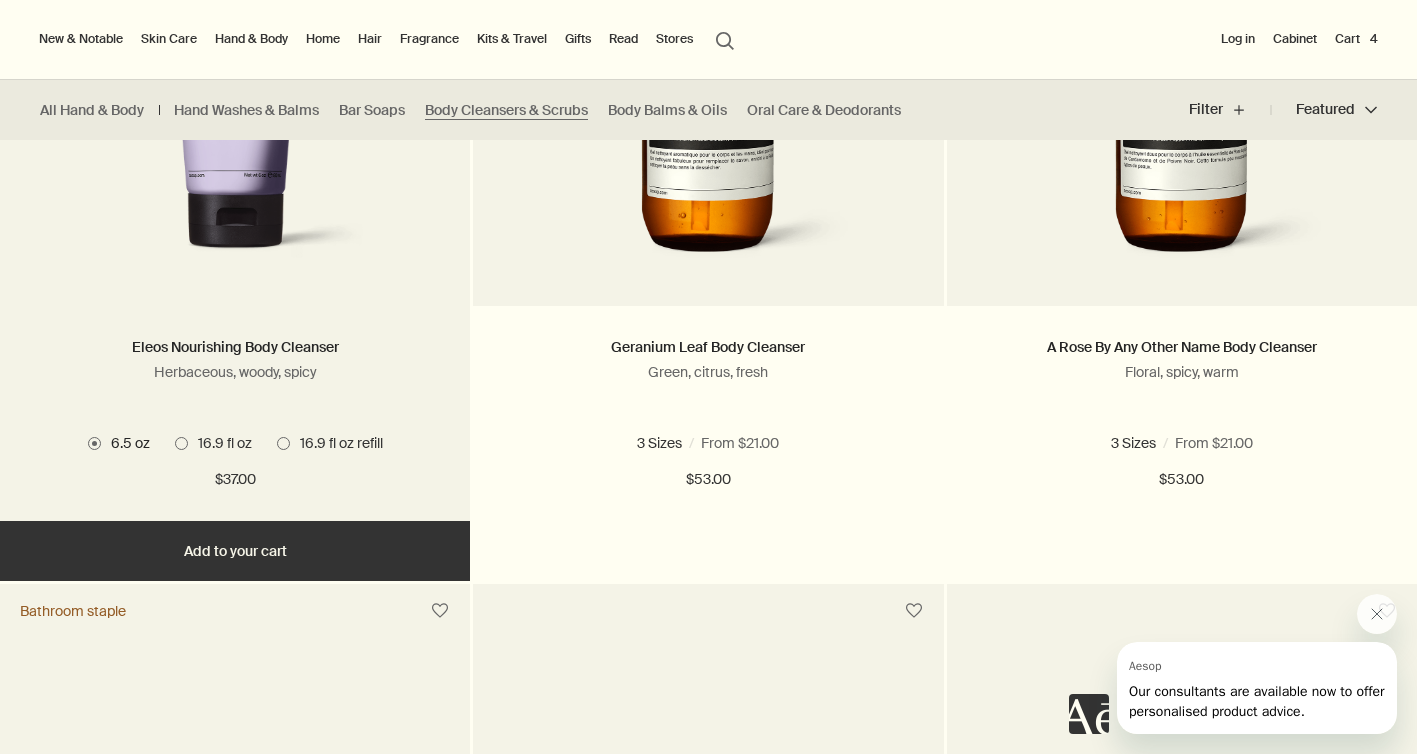 scroll, scrollTop: 779, scrollLeft: 0, axis: vertical 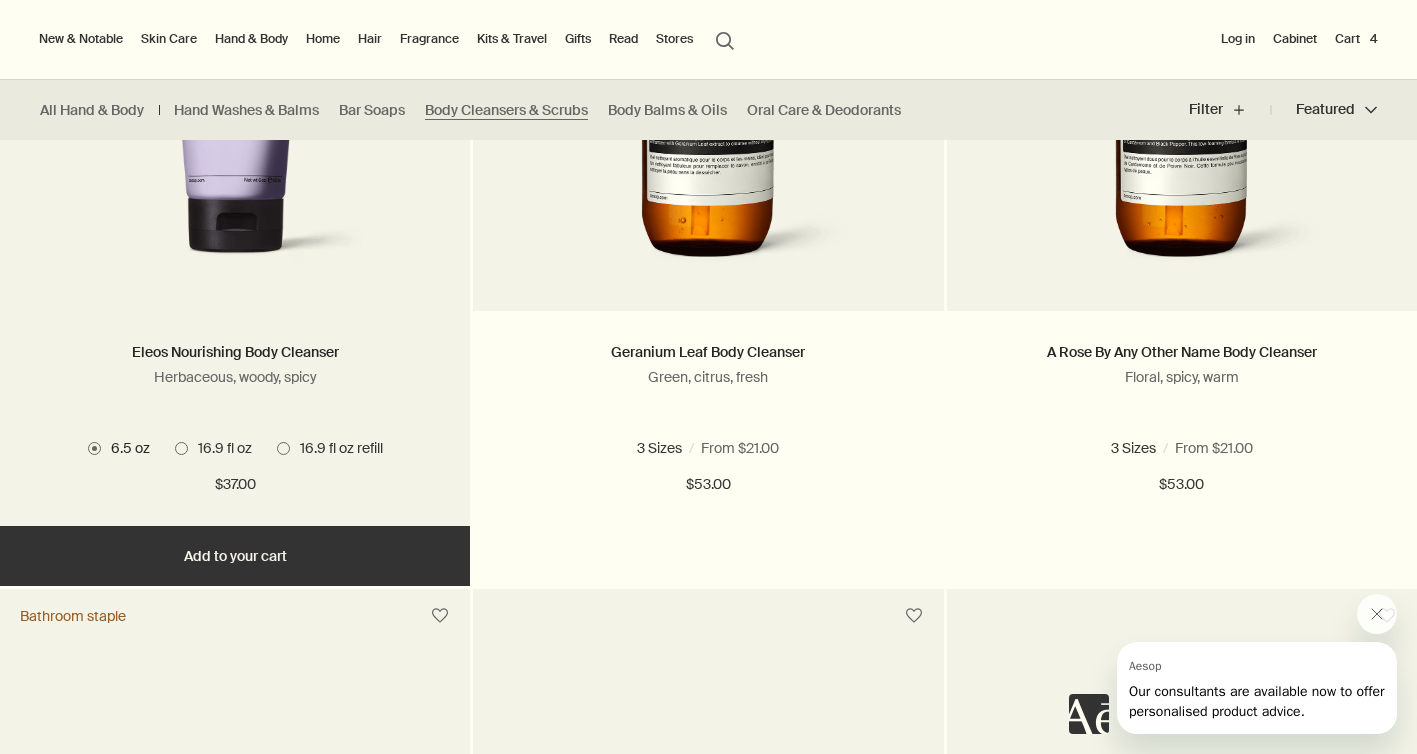 click on "16.9 fl oz" at bounding box center (220, 448) 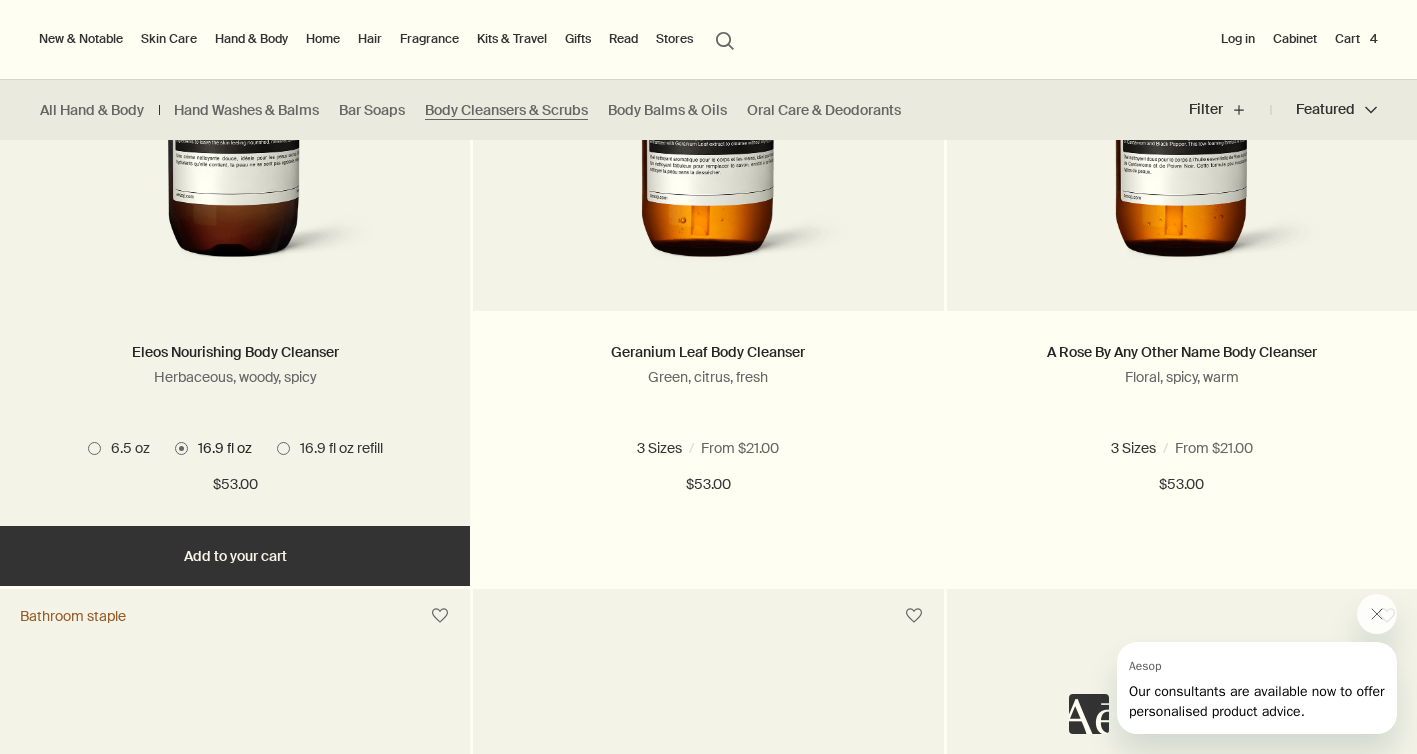 click on "Add Add to your cart" at bounding box center (235, 556) 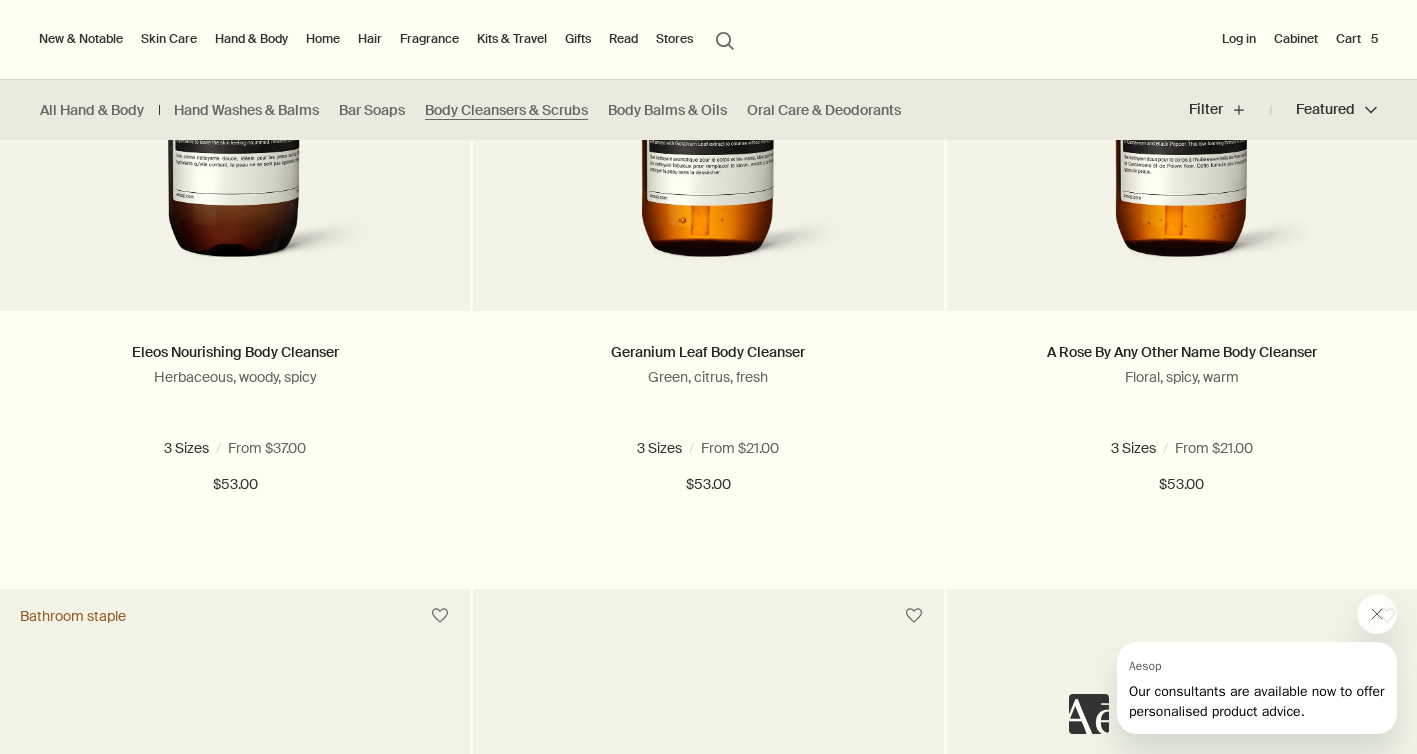 click on "Skin Care" at bounding box center [169, 39] 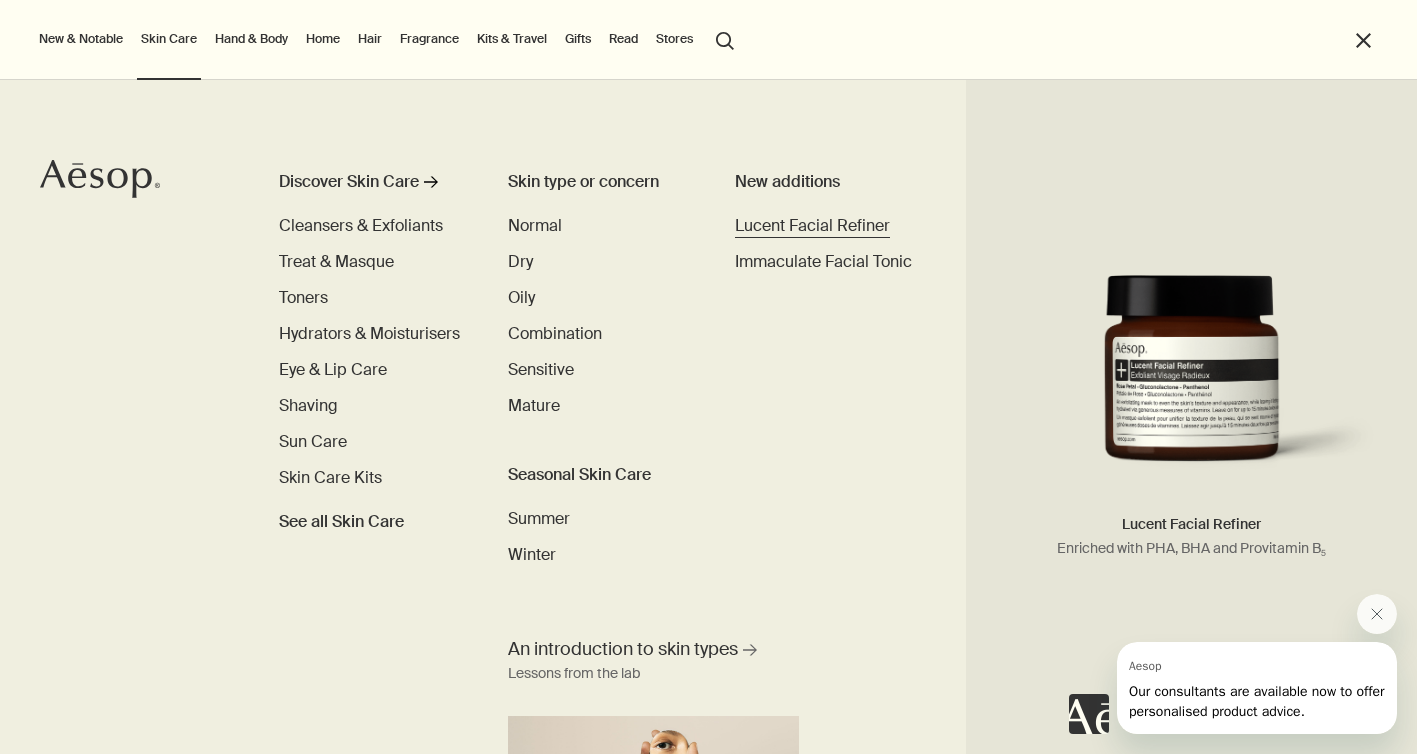 click on "Lucent Facial Refiner" at bounding box center (812, 225) 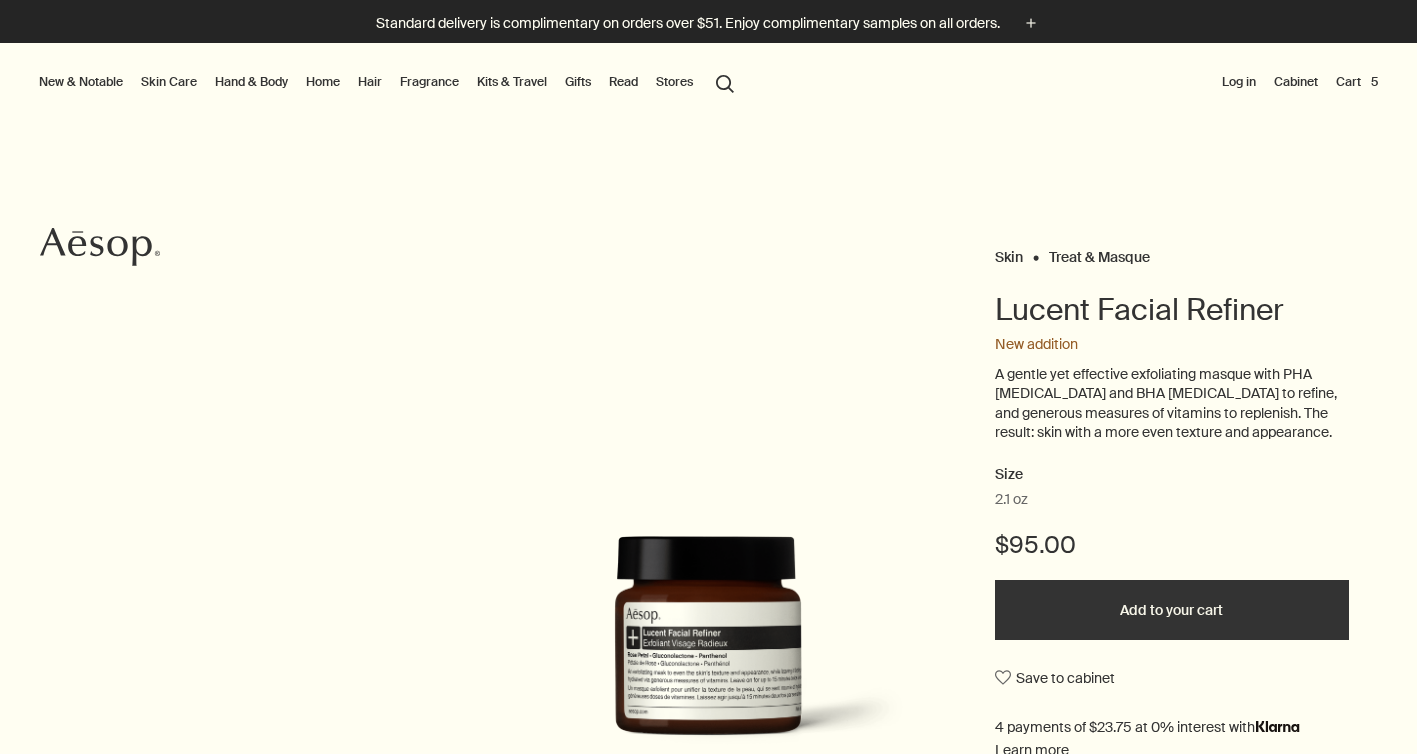 scroll, scrollTop: 0, scrollLeft: 0, axis: both 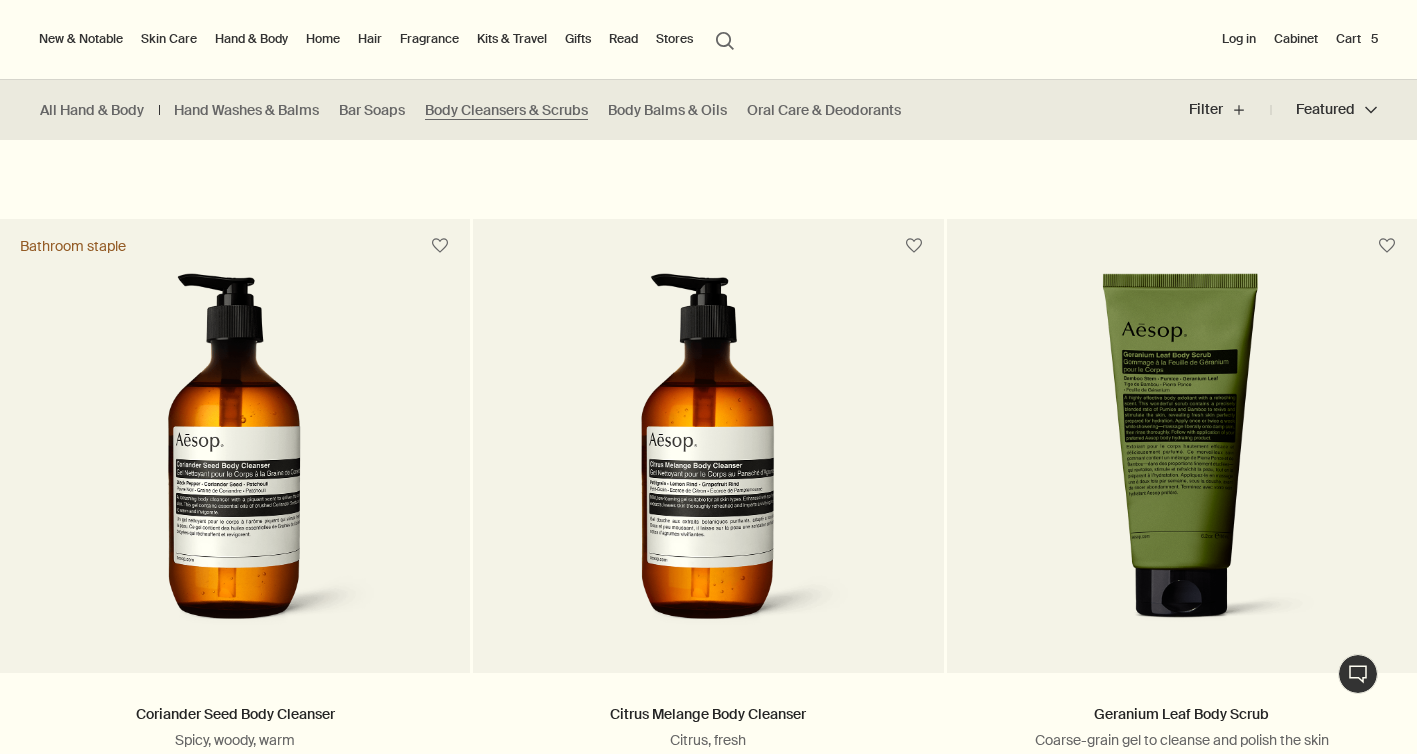 click on "Skin Care" at bounding box center (169, 39) 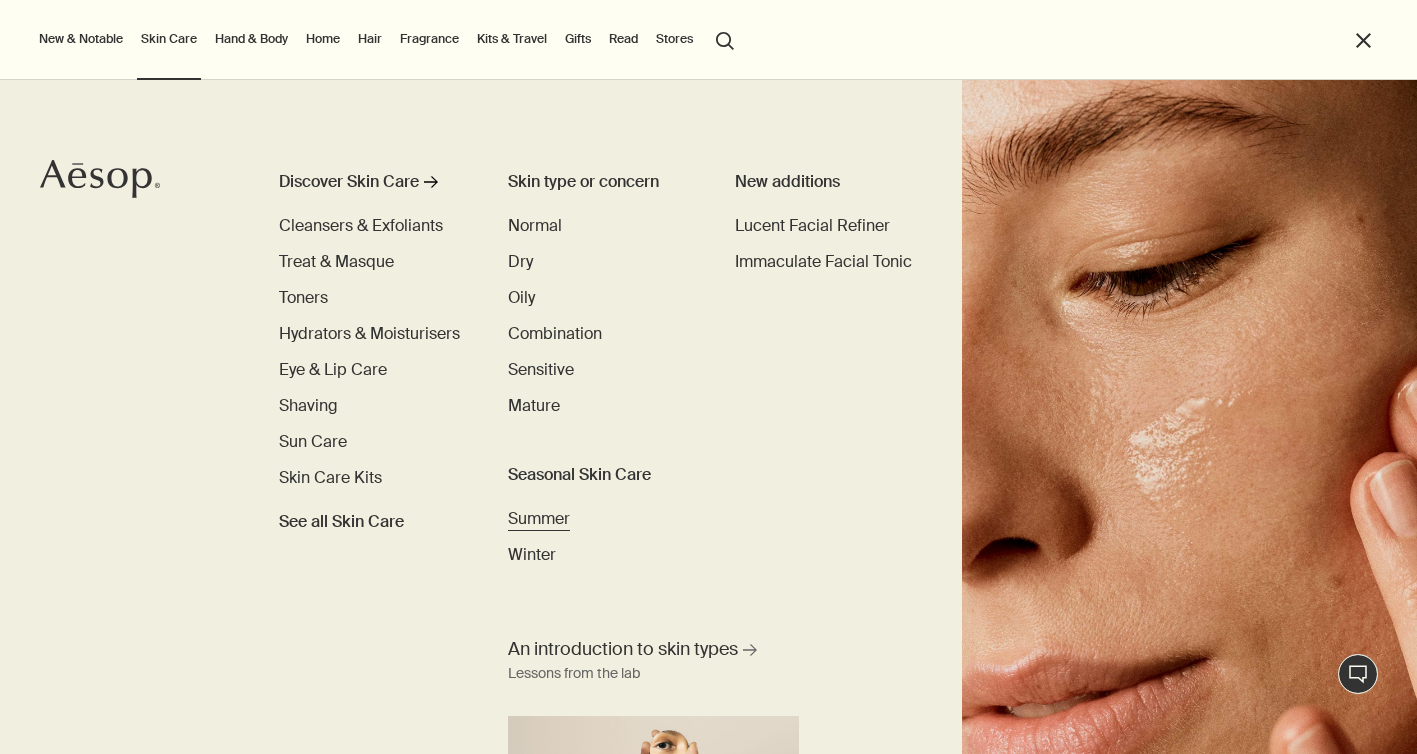 click on "Summer" at bounding box center [539, 518] 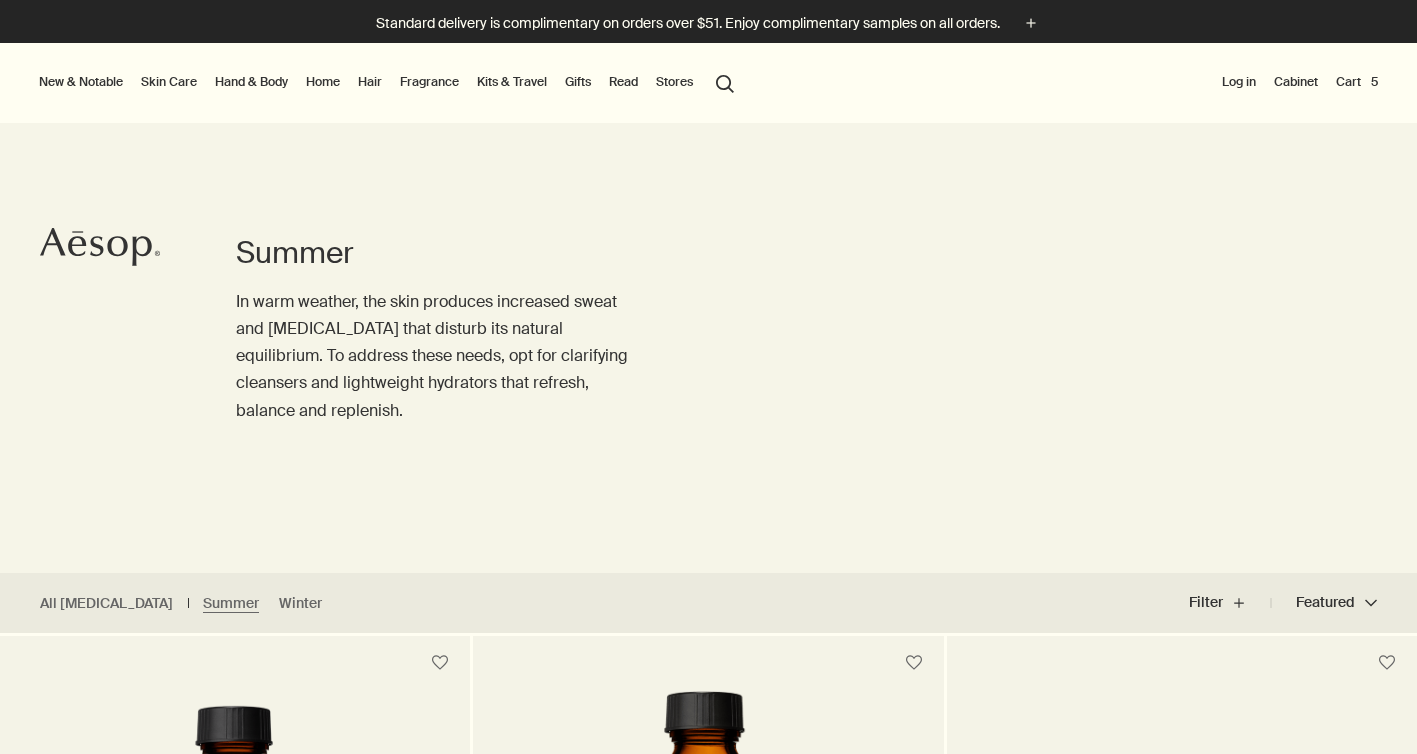 scroll, scrollTop: 0, scrollLeft: 0, axis: both 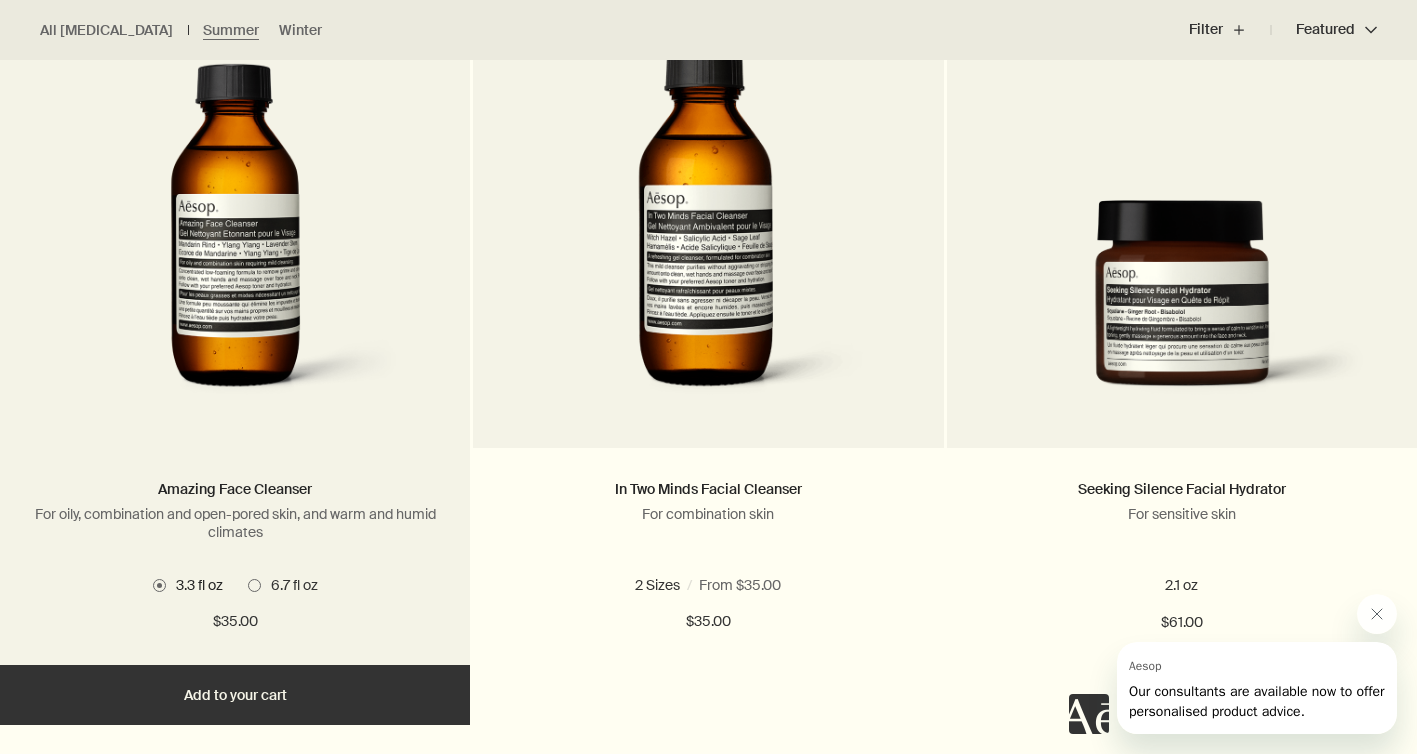 click on "6.7 fl oz" at bounding box center [289, 585] 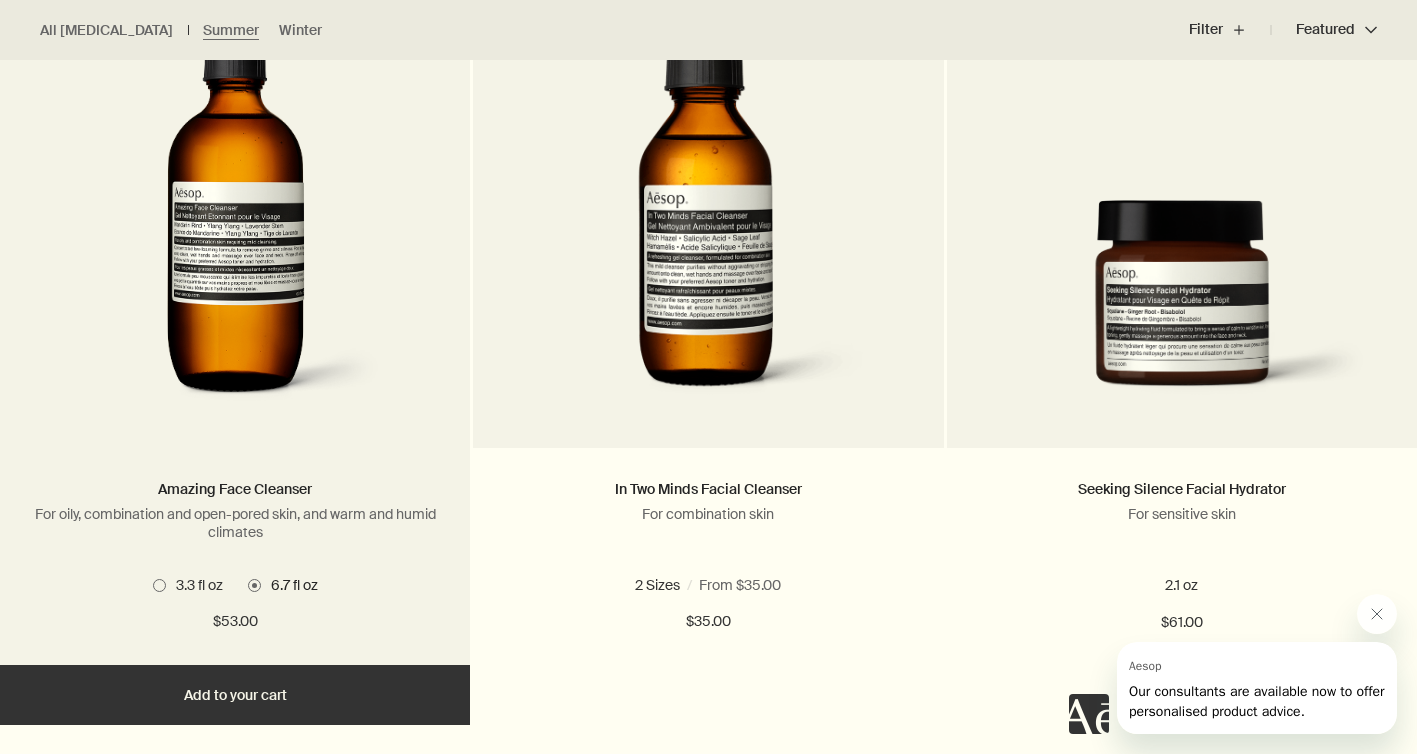 click on "Add Add to your cart" at bounding box center [235, 695] 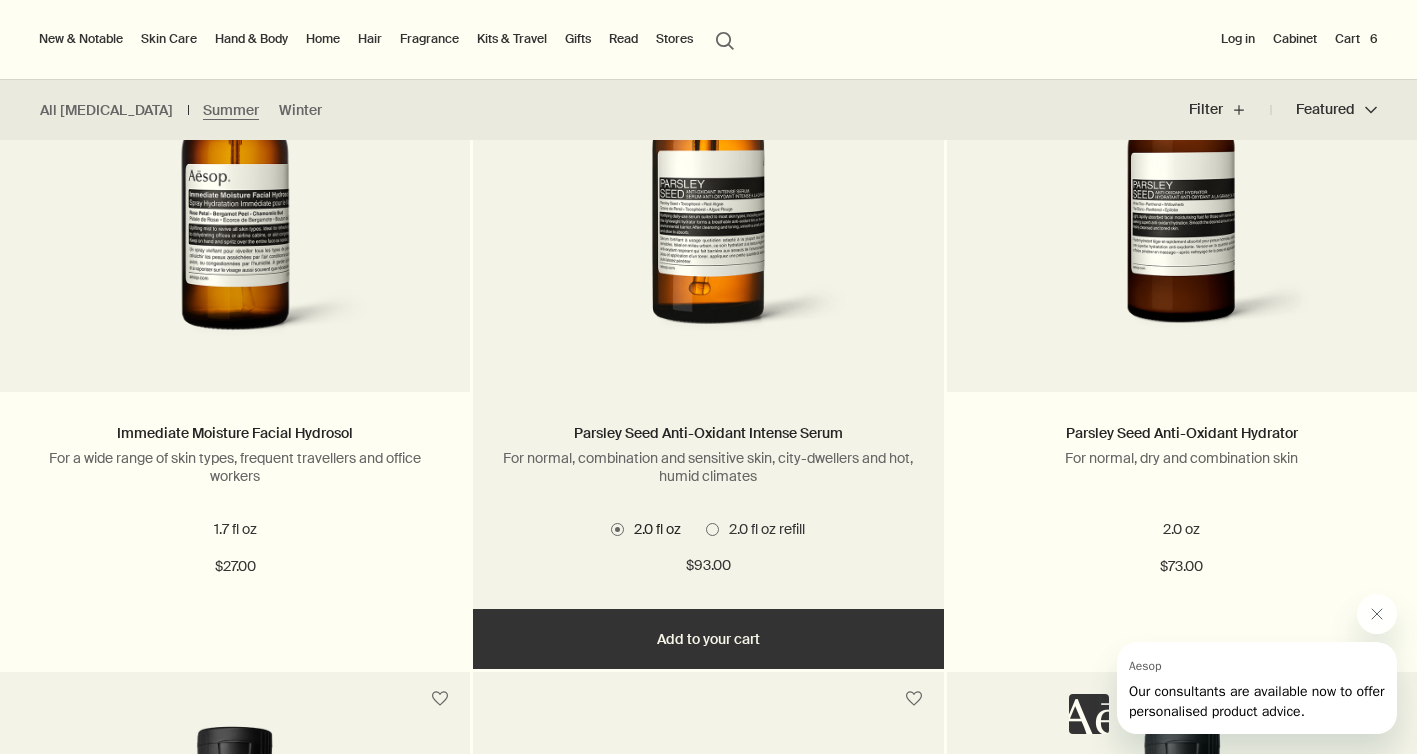 scroll, scrollTop: 1430, scrollLeft: 0, axis: vertical 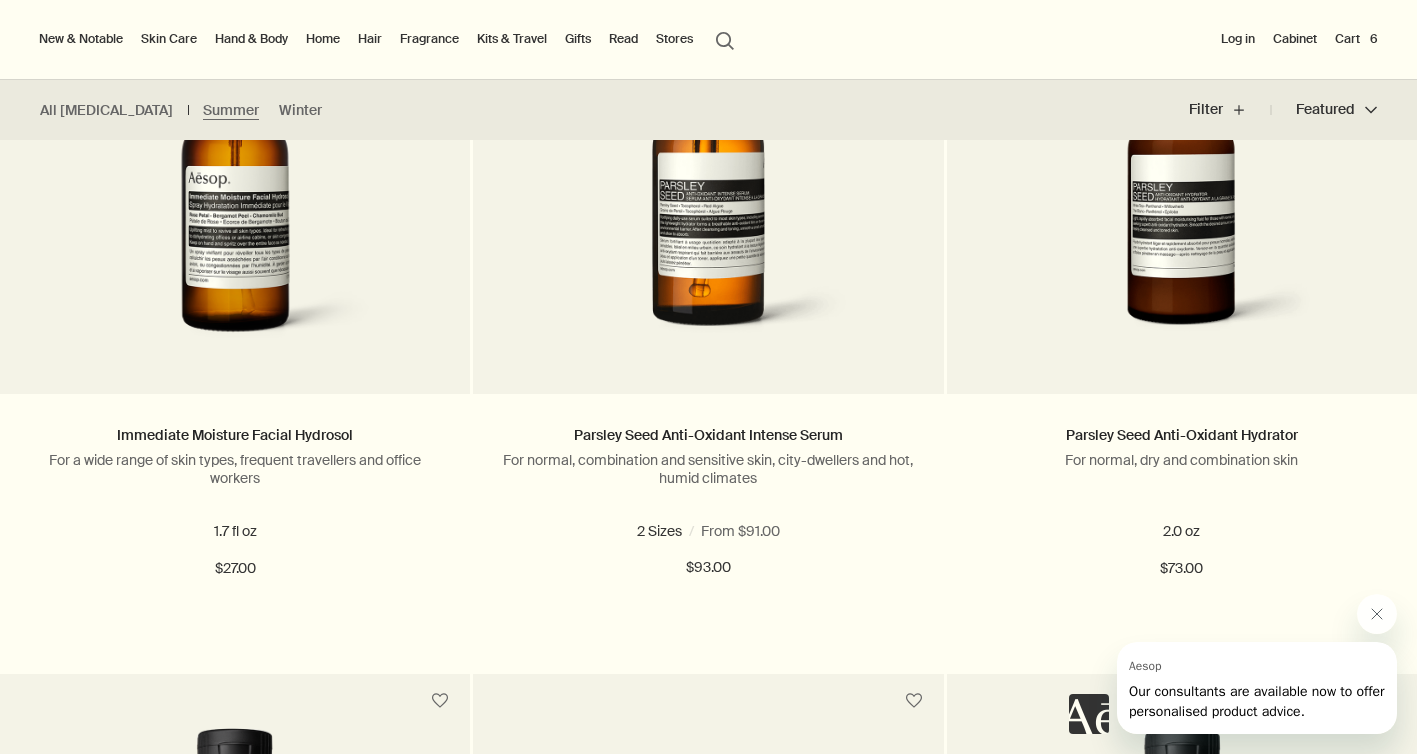 click on "Cart 6" at bounding box center (1356, 39) 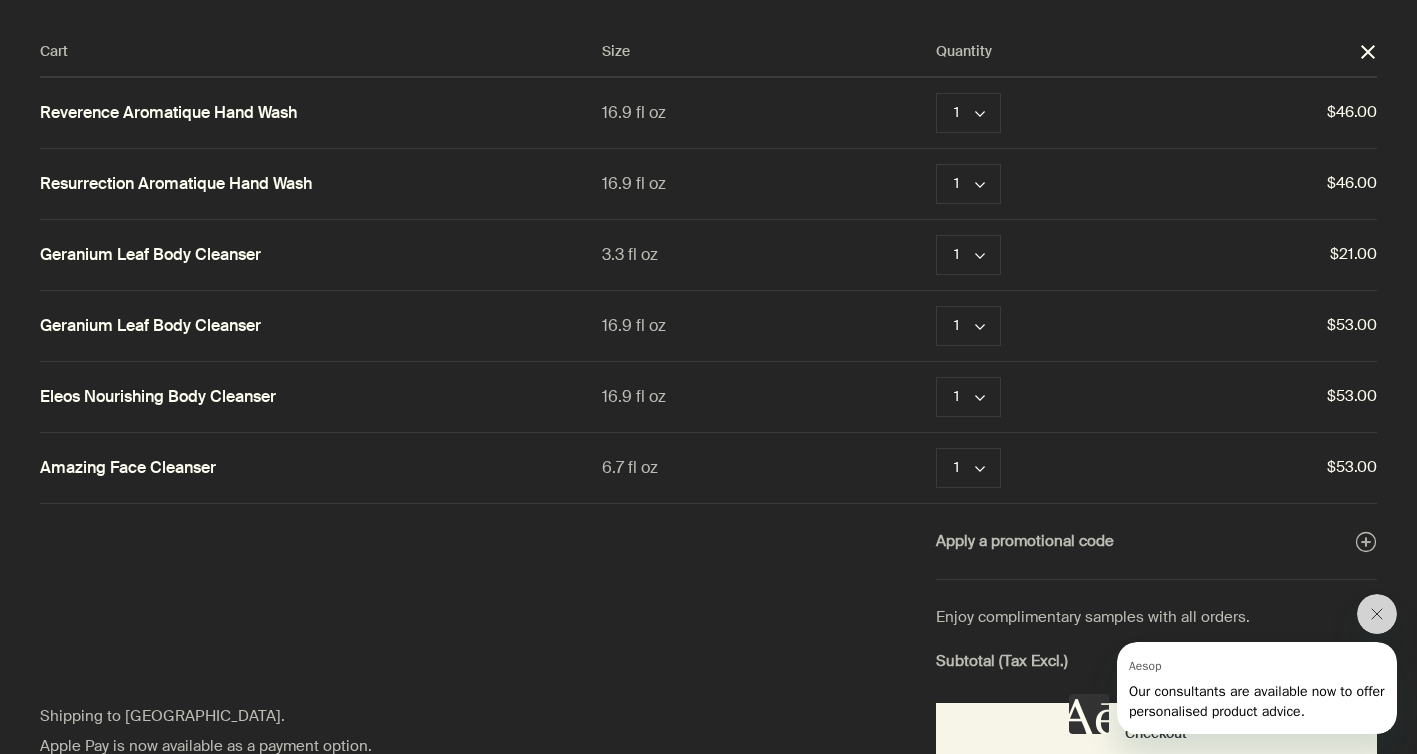 scroll, scrollTop: 0, scrollLeft: 0, axis: both 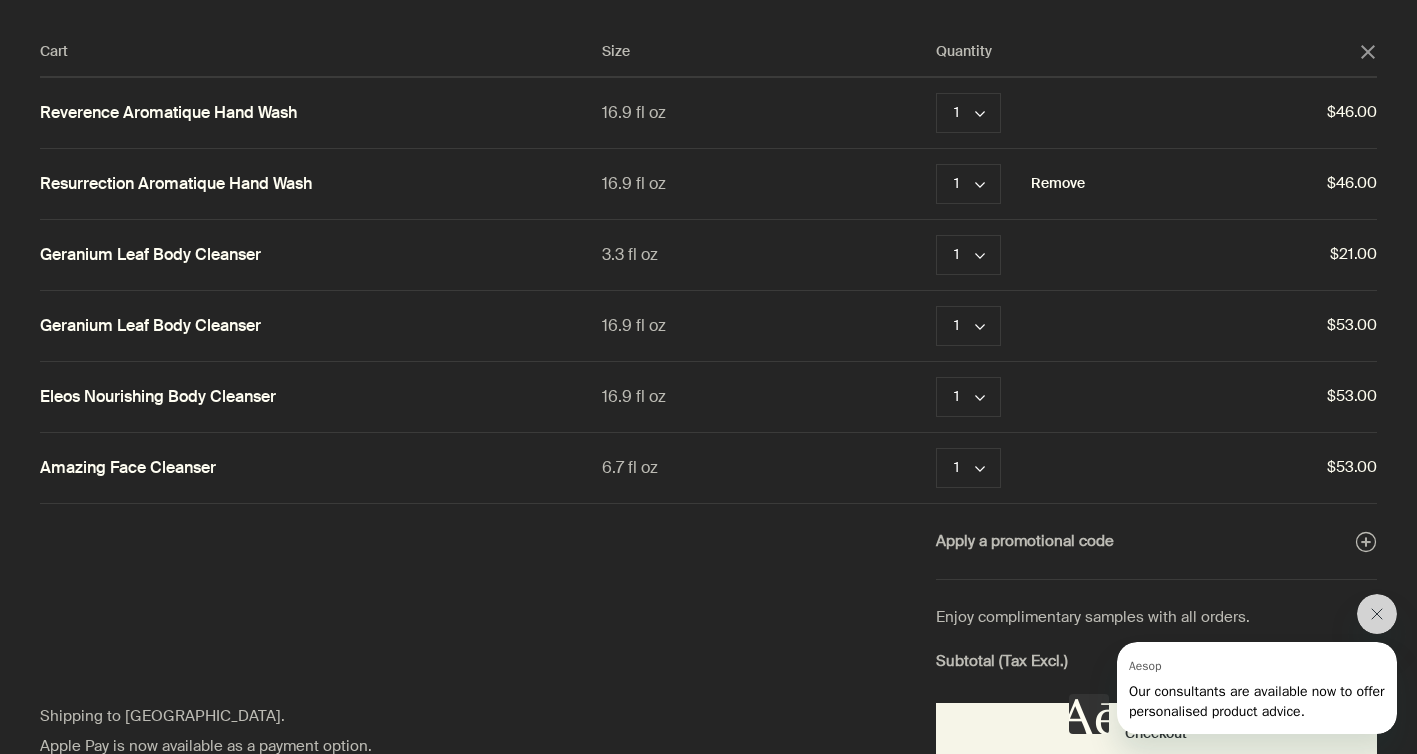 click on "Remove" at bounding box center (1058, 184) 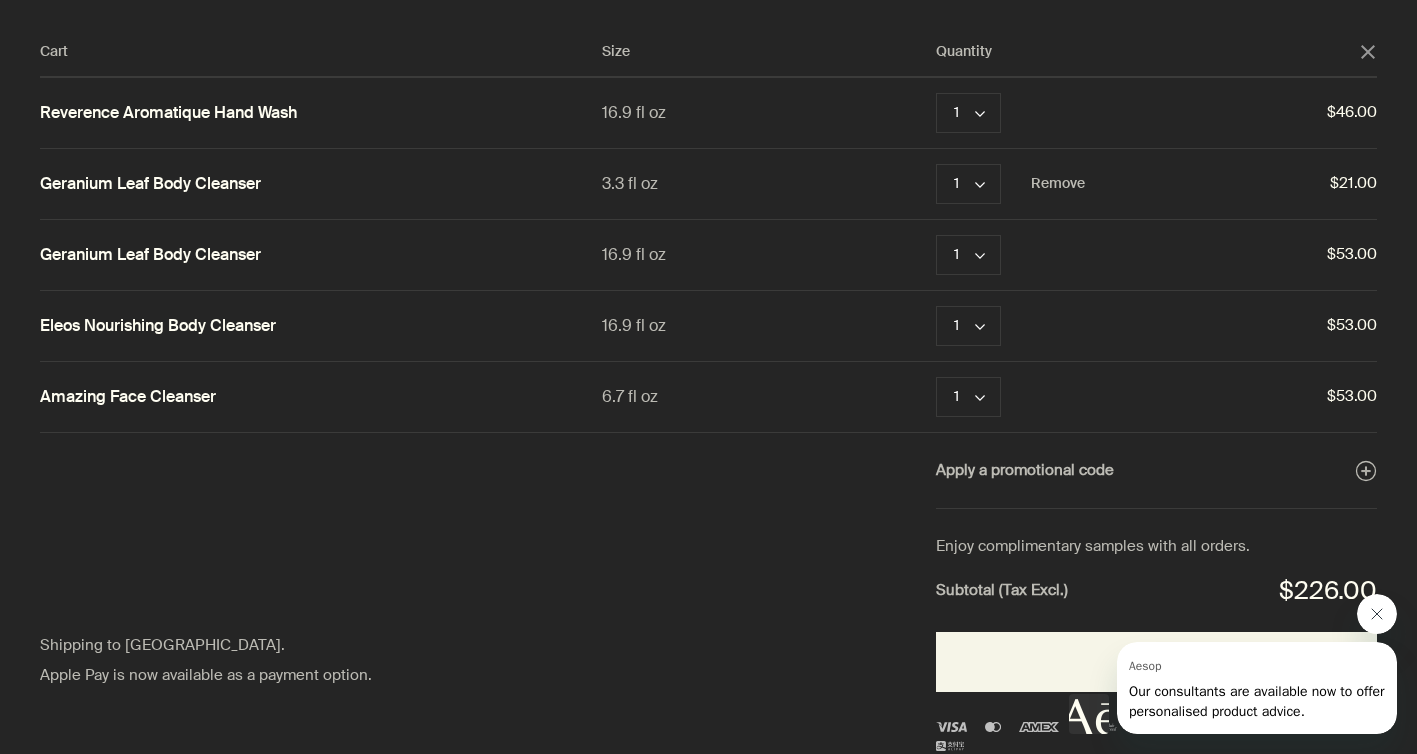 click 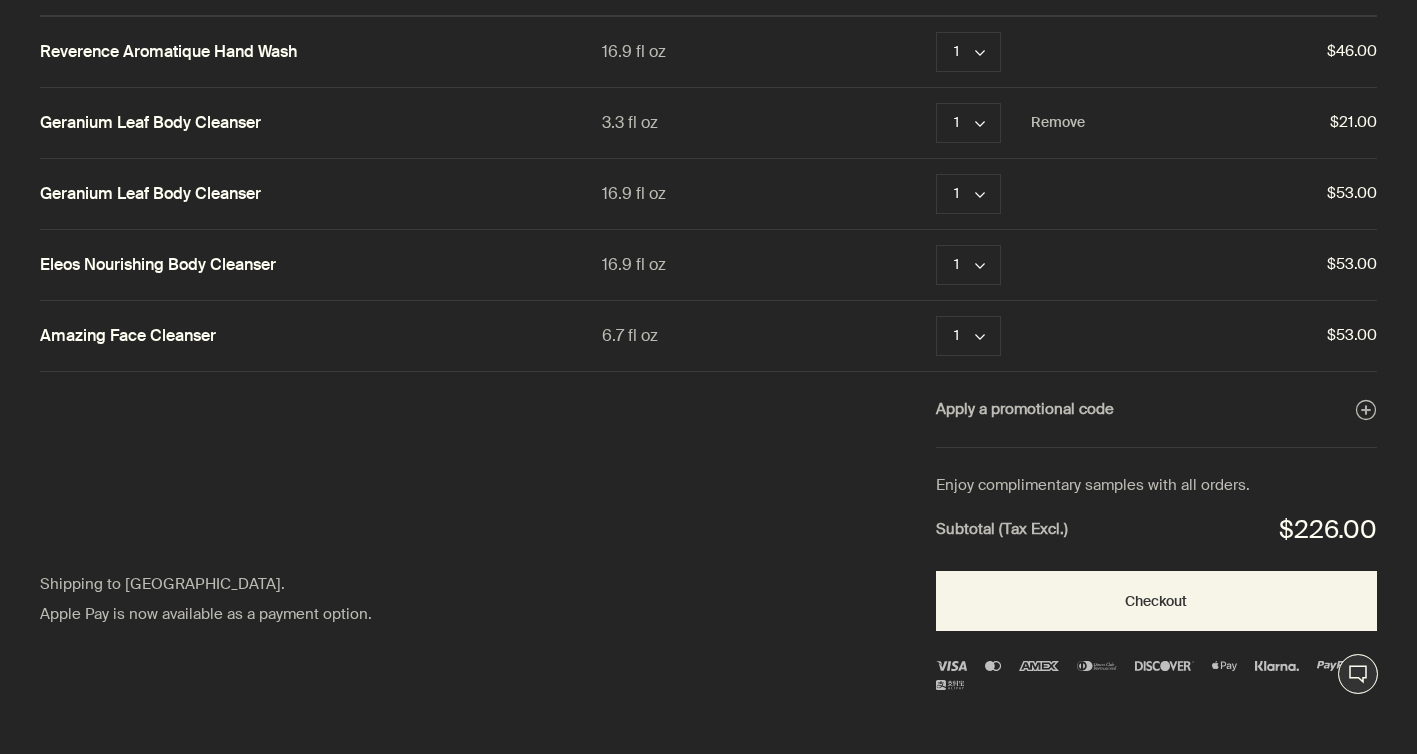 scroll, scrollTop: 0, scrollLeft: 0, axis: both 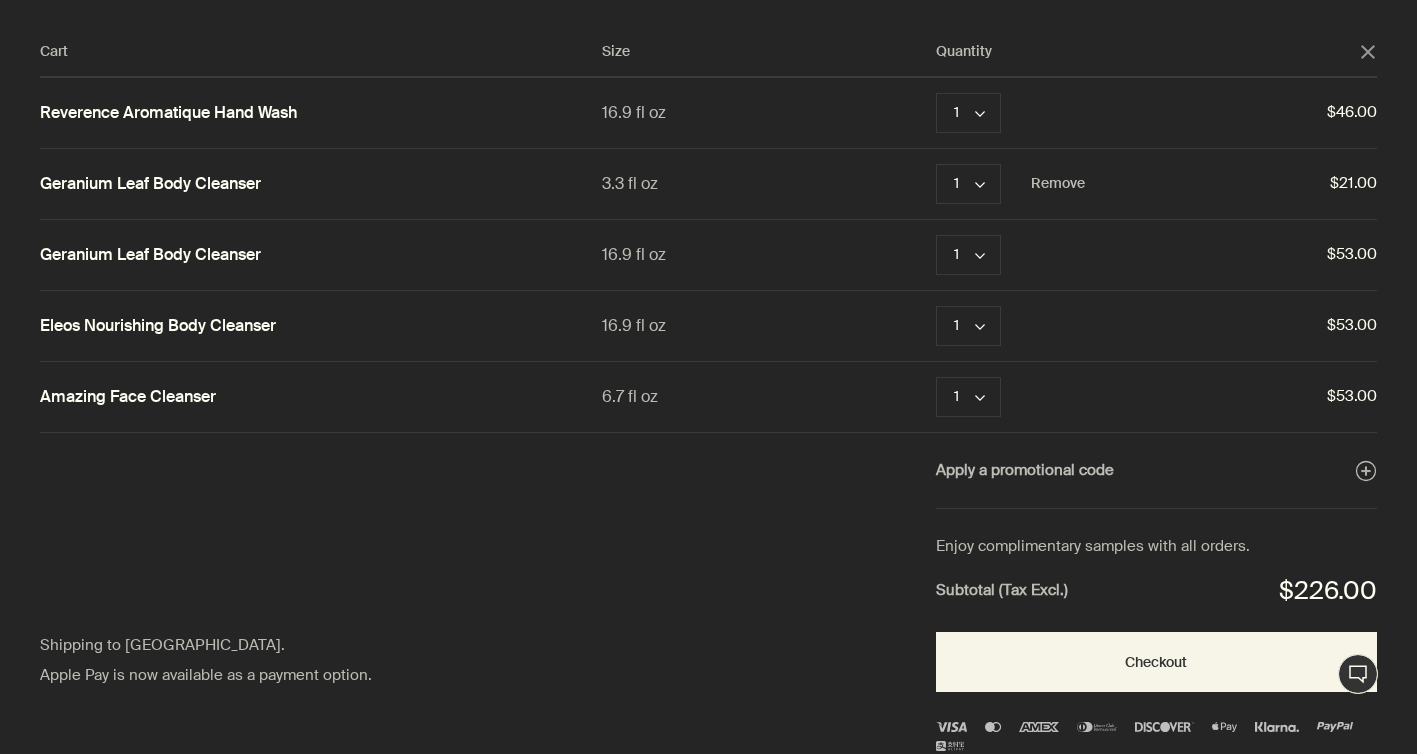 click on "close" 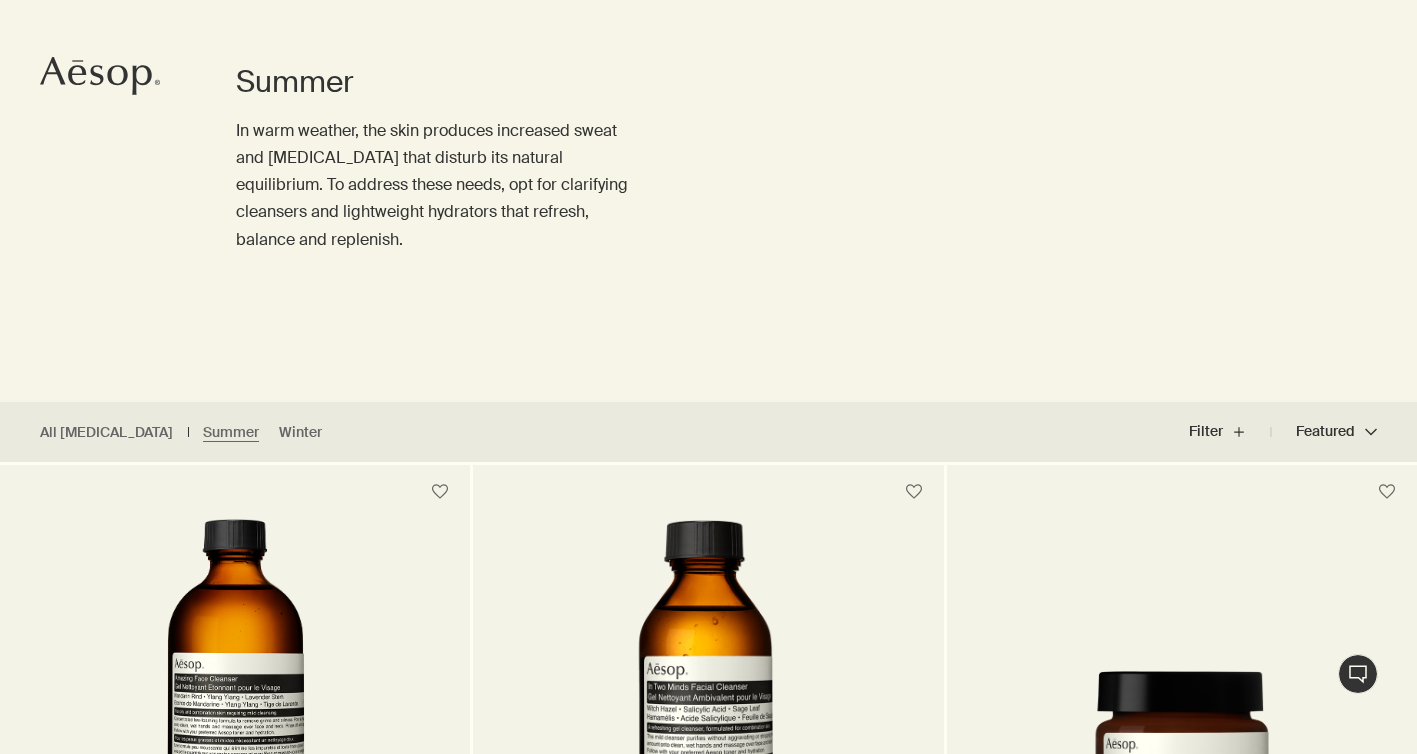 scroll, scrollTop: 197, scrollLeft: 0, axis: vertical 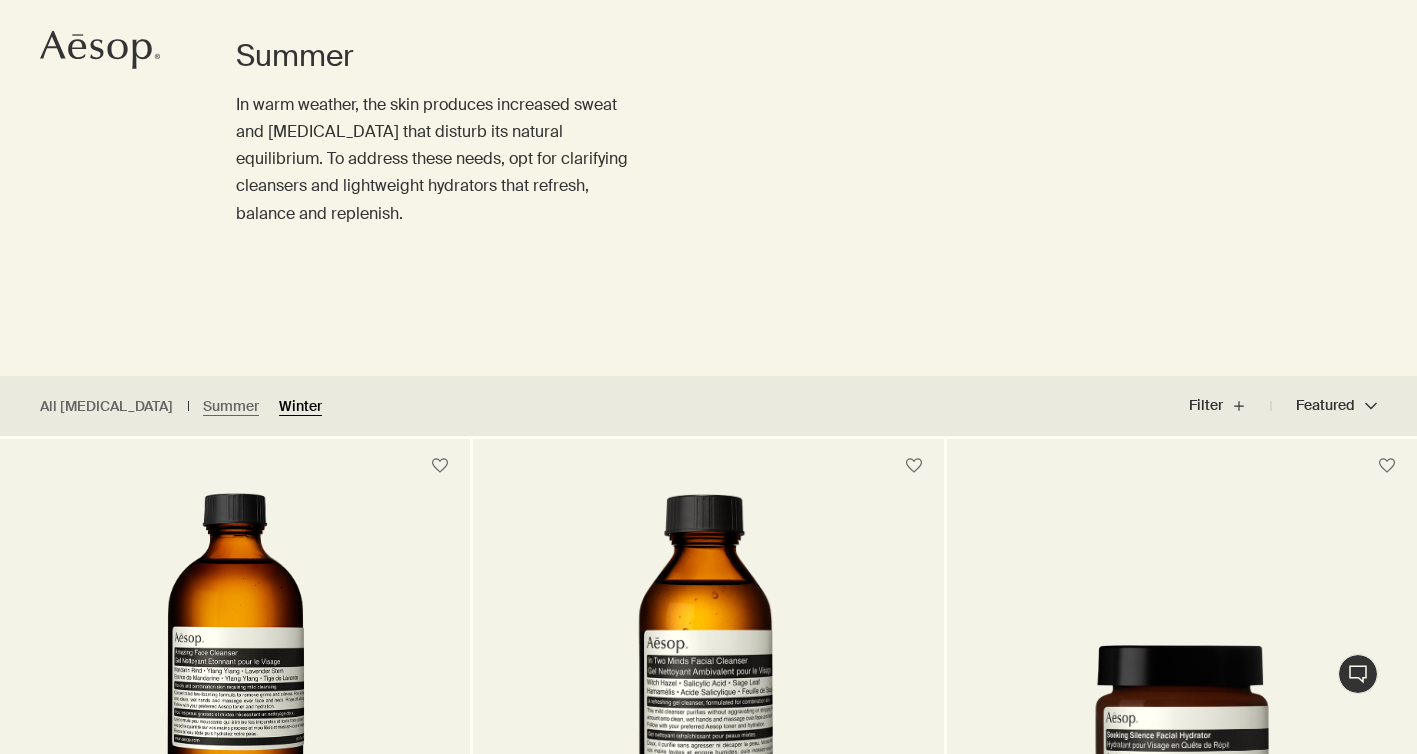 click on "Winter" at bounding box center (300, 406) 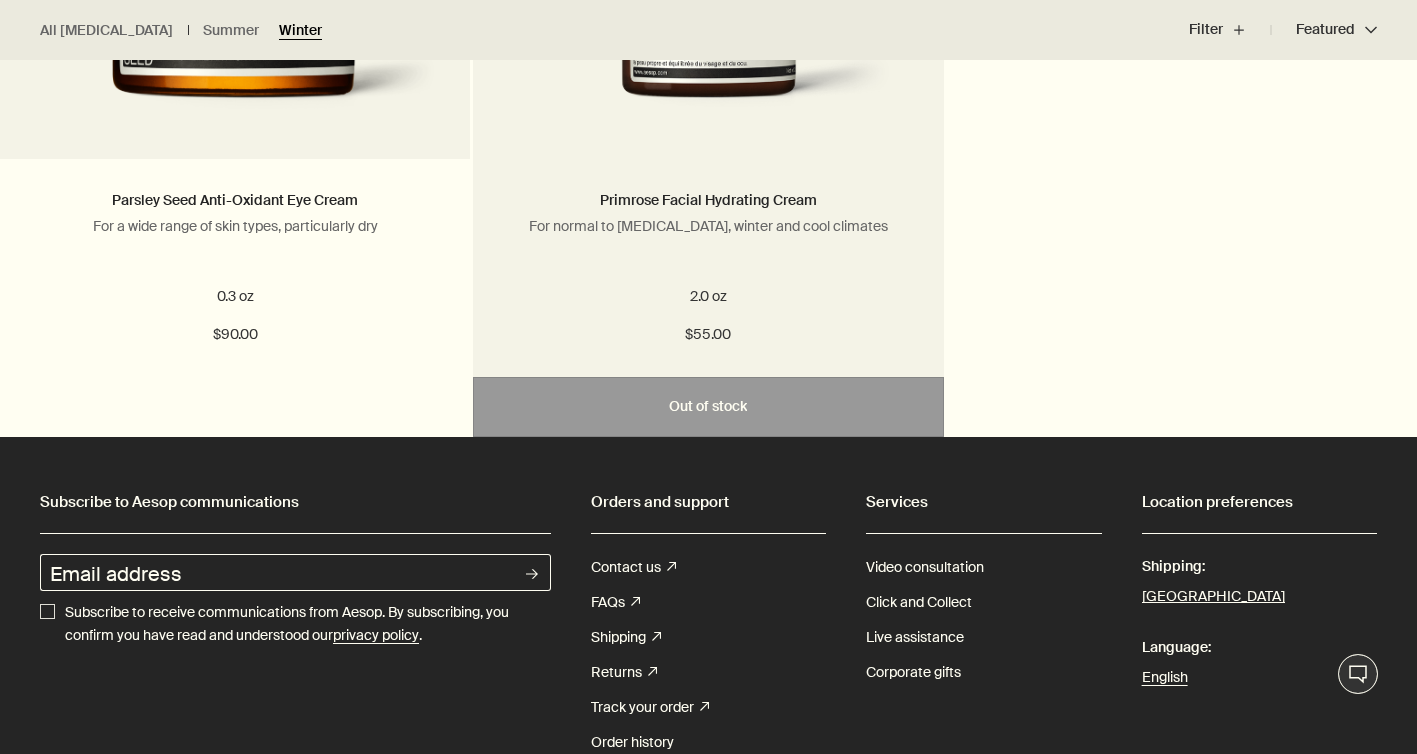 scroll, scrollTop: 3134, scrollLeft: 0, axis: vertical 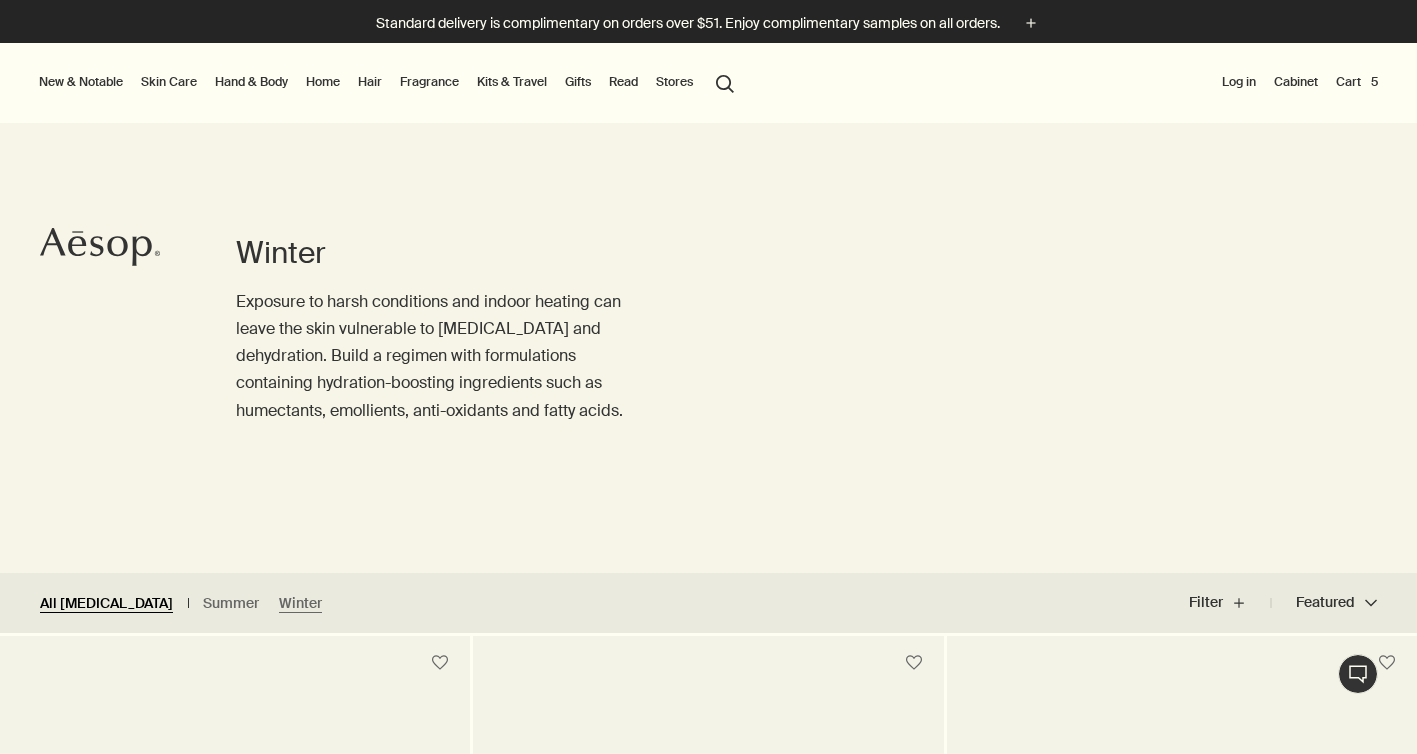 click on "All Skin Care" at bounding box center (106, 603) 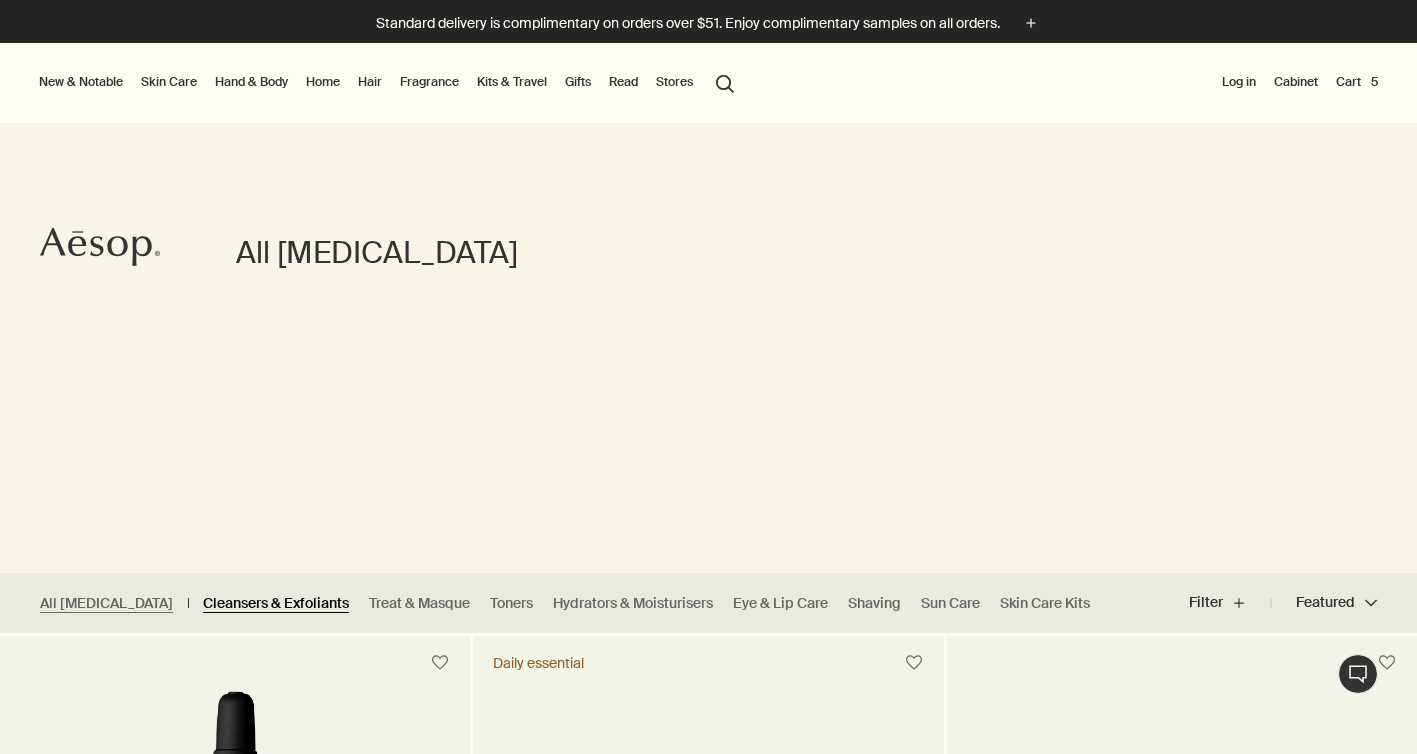 click on "Cleansers & Exfoliants" at bounding box center [276, 603] 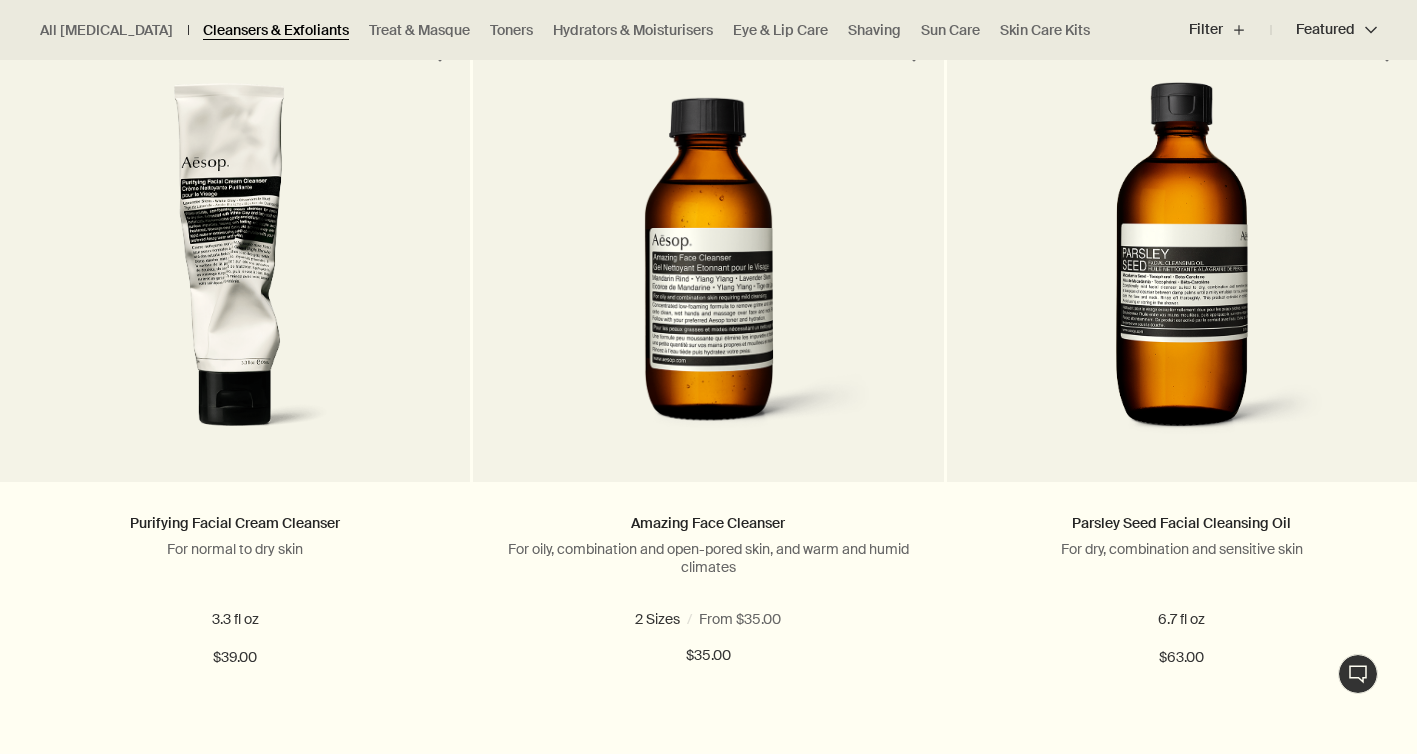 scroll, scrollTop: 1351, scrollLeft: 0, axis: vertical 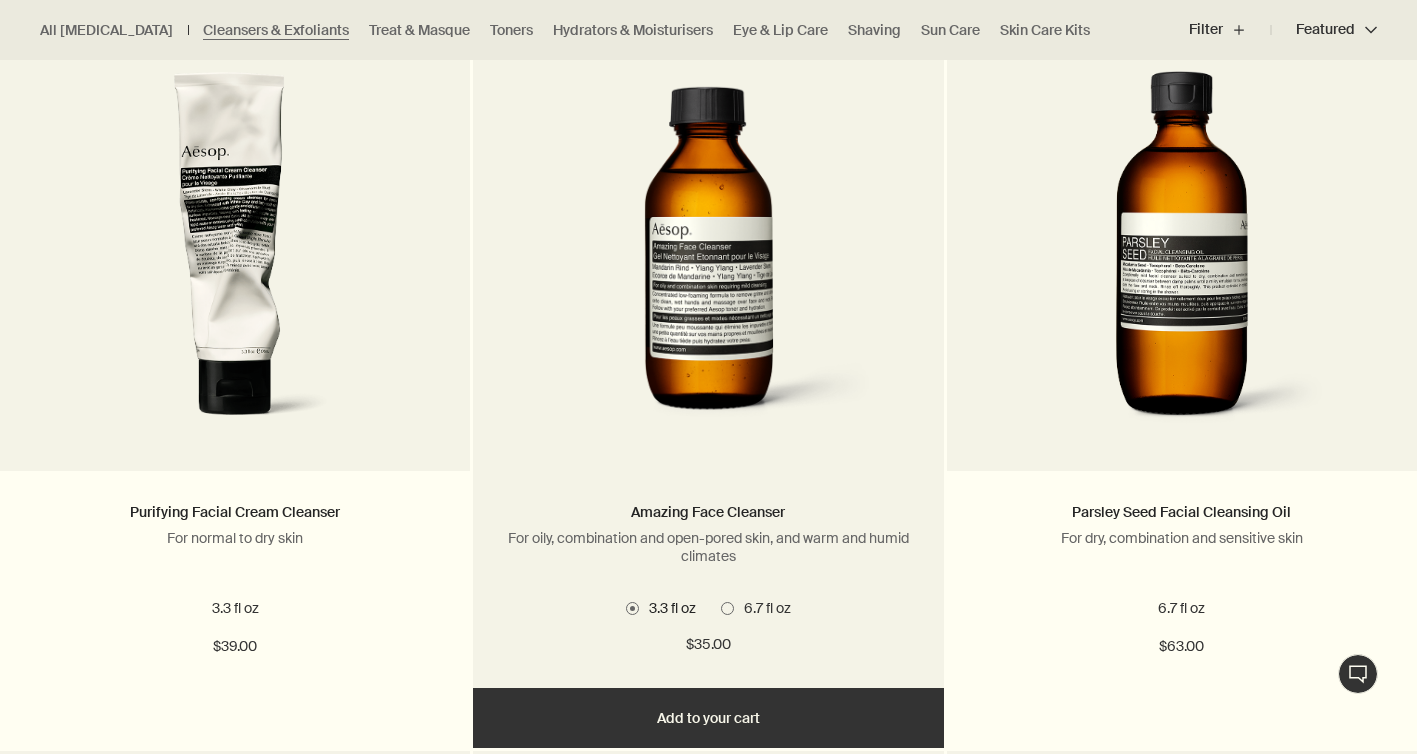 click on "6.7 fl oz" at bounding box center [762, 608] 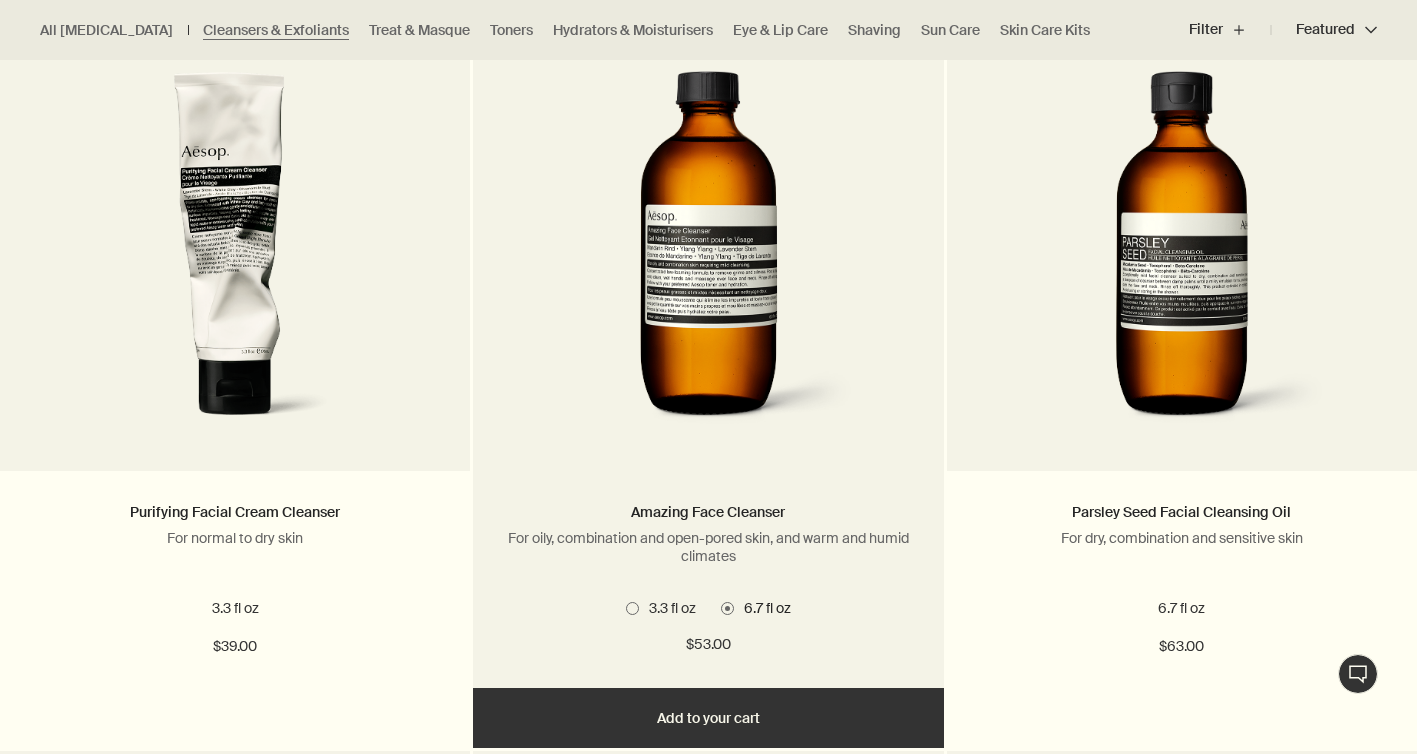 click on "Add Add to your cart" at bounding box center (708, 718) 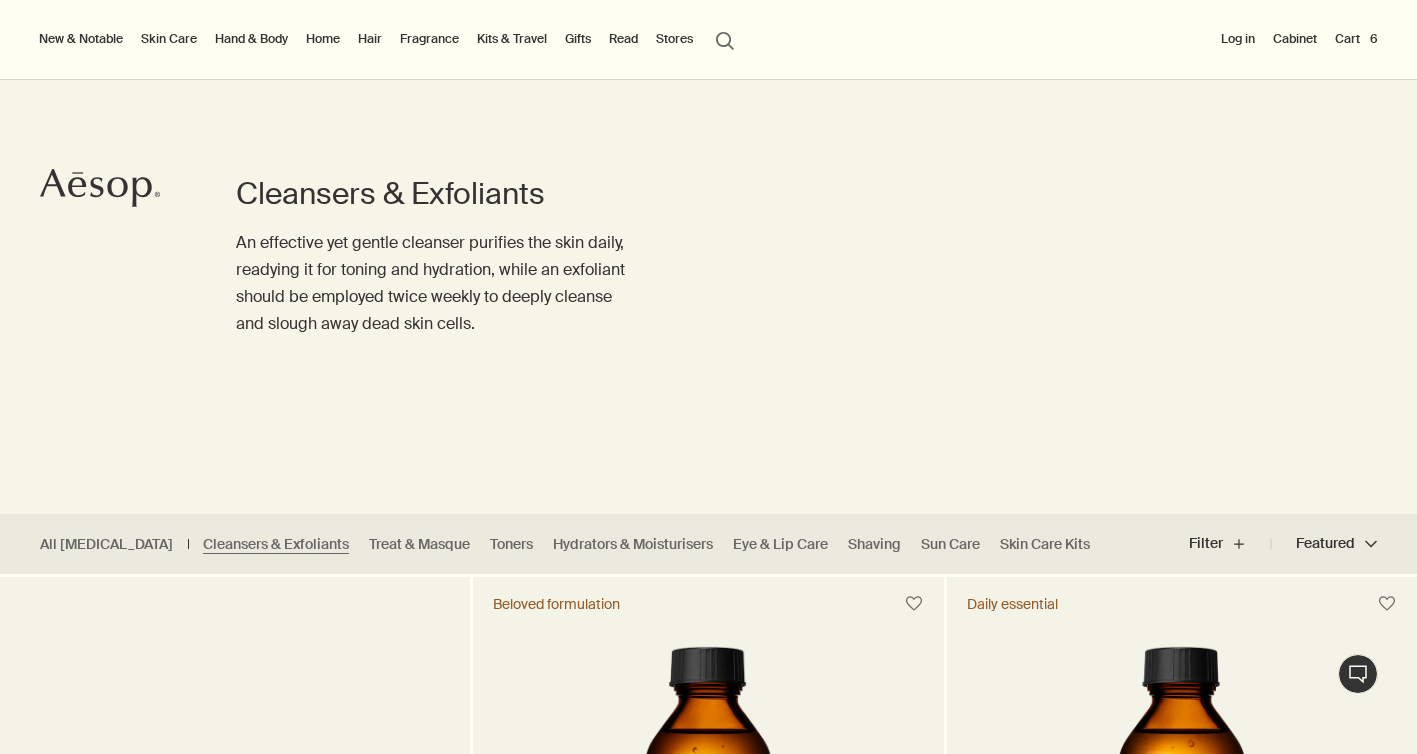 scroll, scrollTop: 0, scrollLeft: 0, axis: both 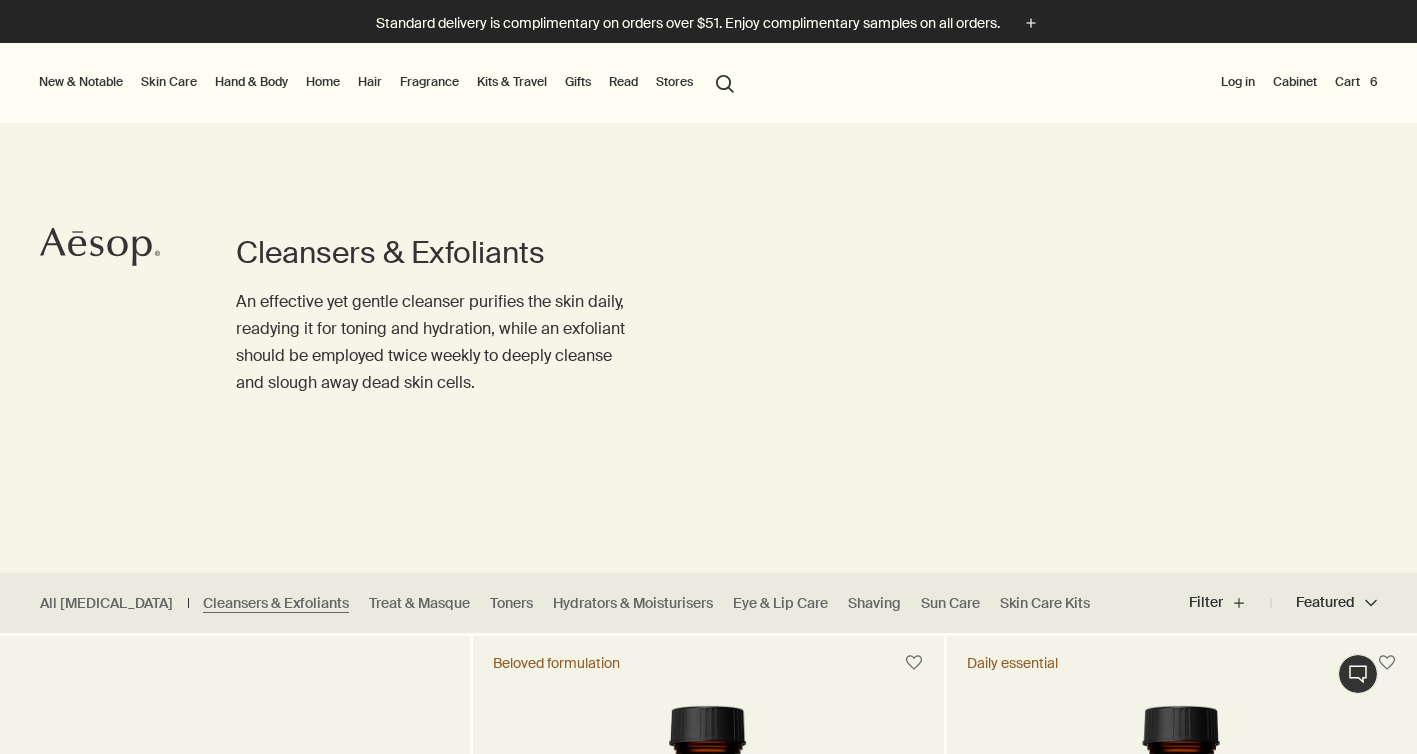 click on "Cart 6" at bounding box center (1356, 82) 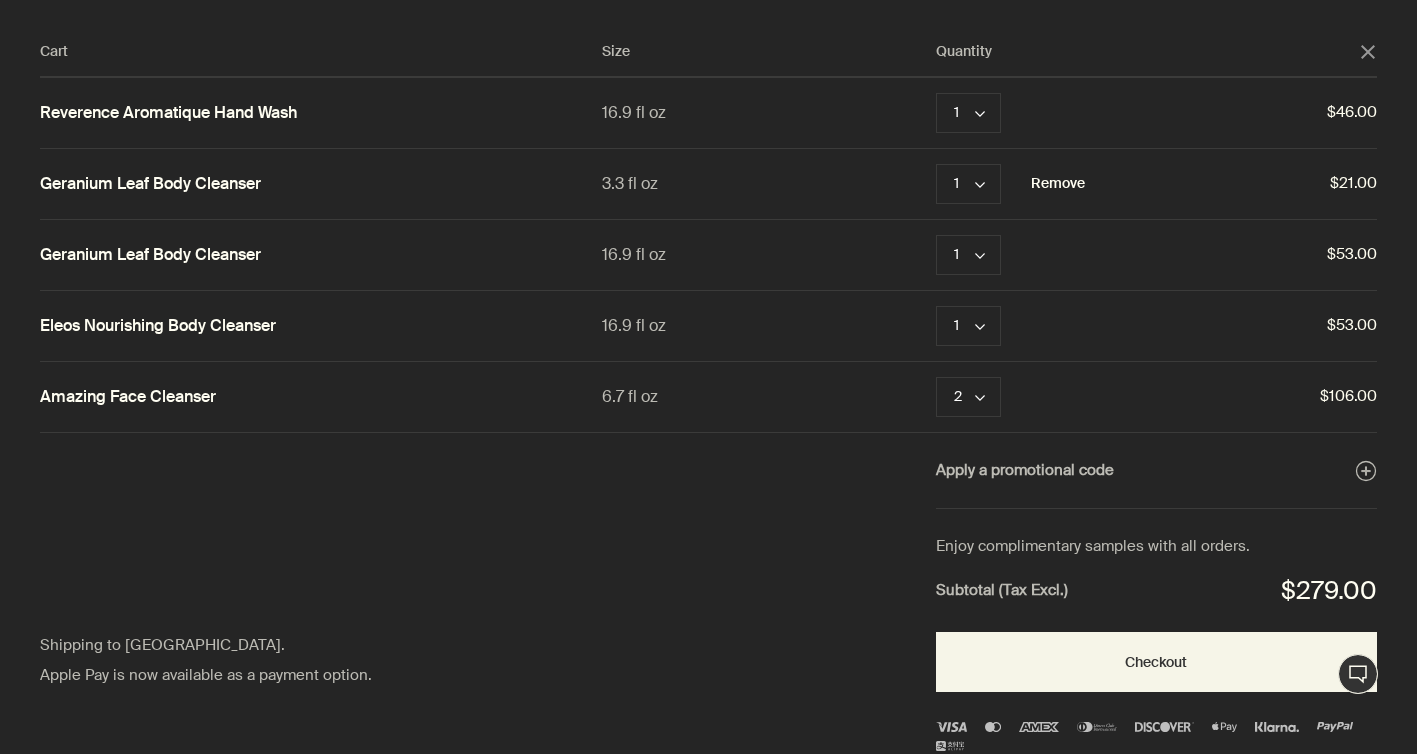 click on "Remove" at bounding box center (1058, 184) 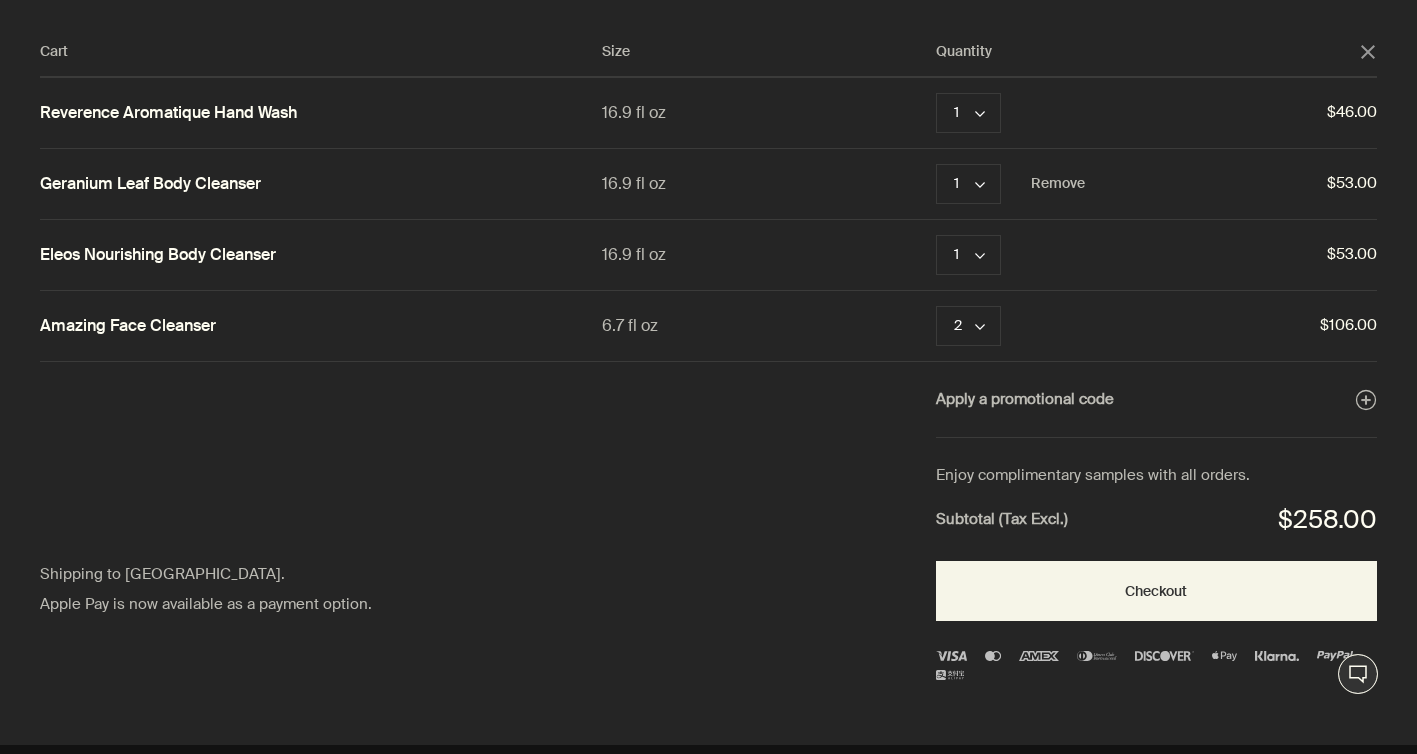 click 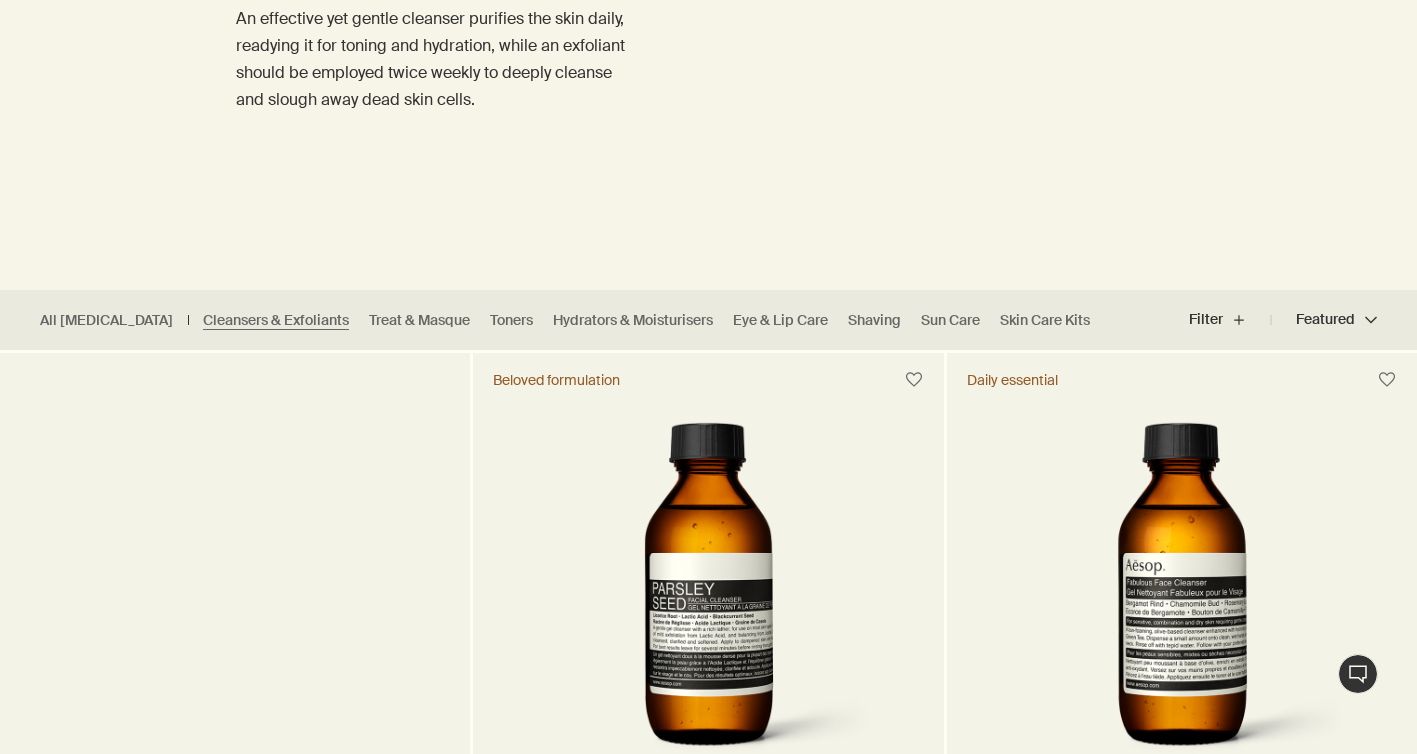 scroll, scrollTop: 287, scrollLeft: 0, axis: vertical 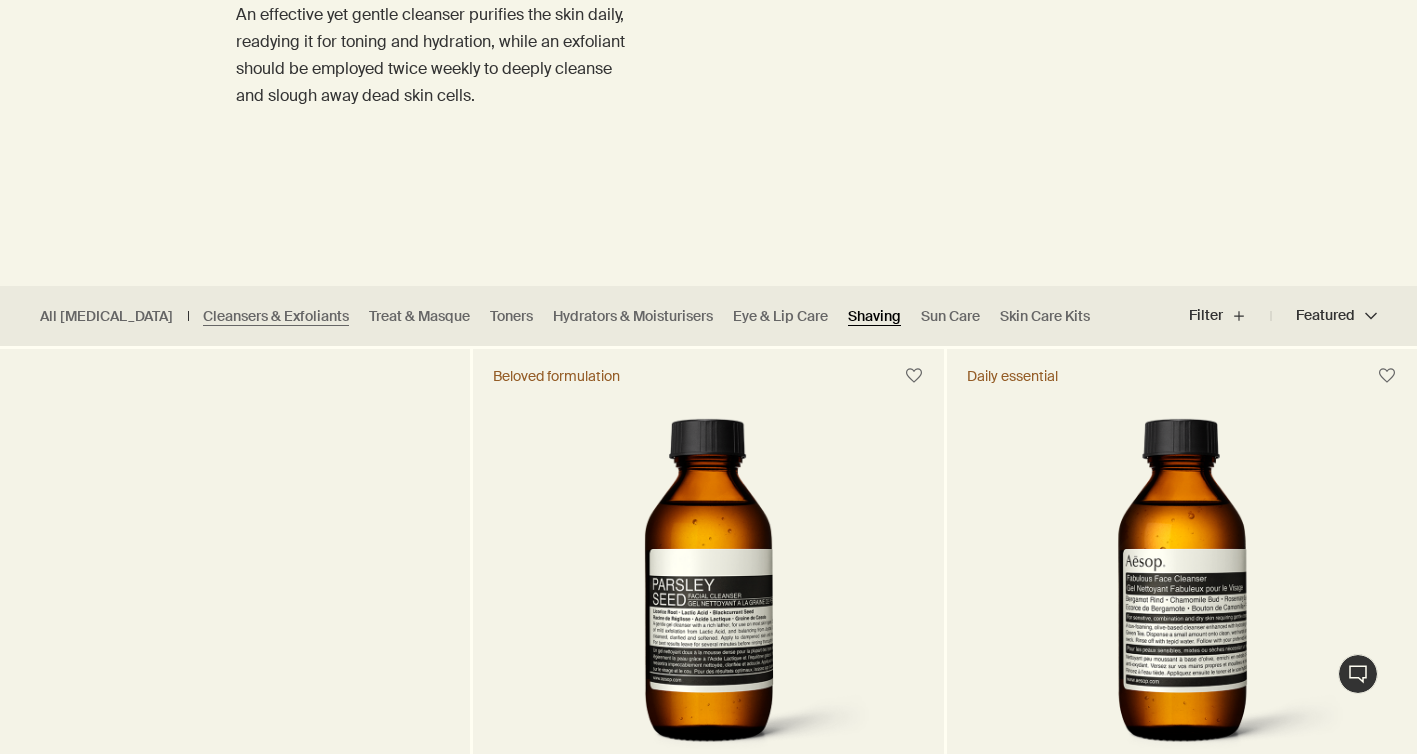 click on "Shaving" at bounding box center [874, 316] 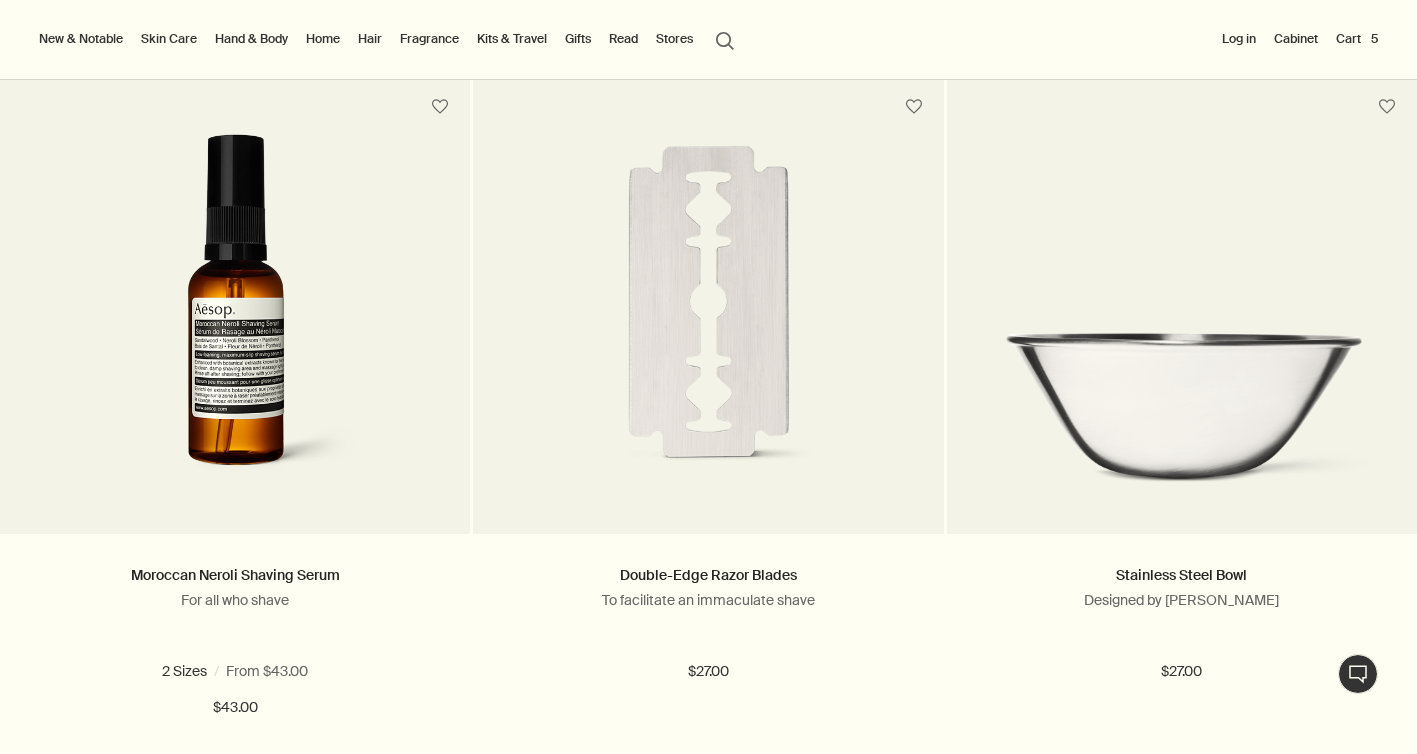 scroll, scrollTop: 0, scrollLeft: 0, axis: both 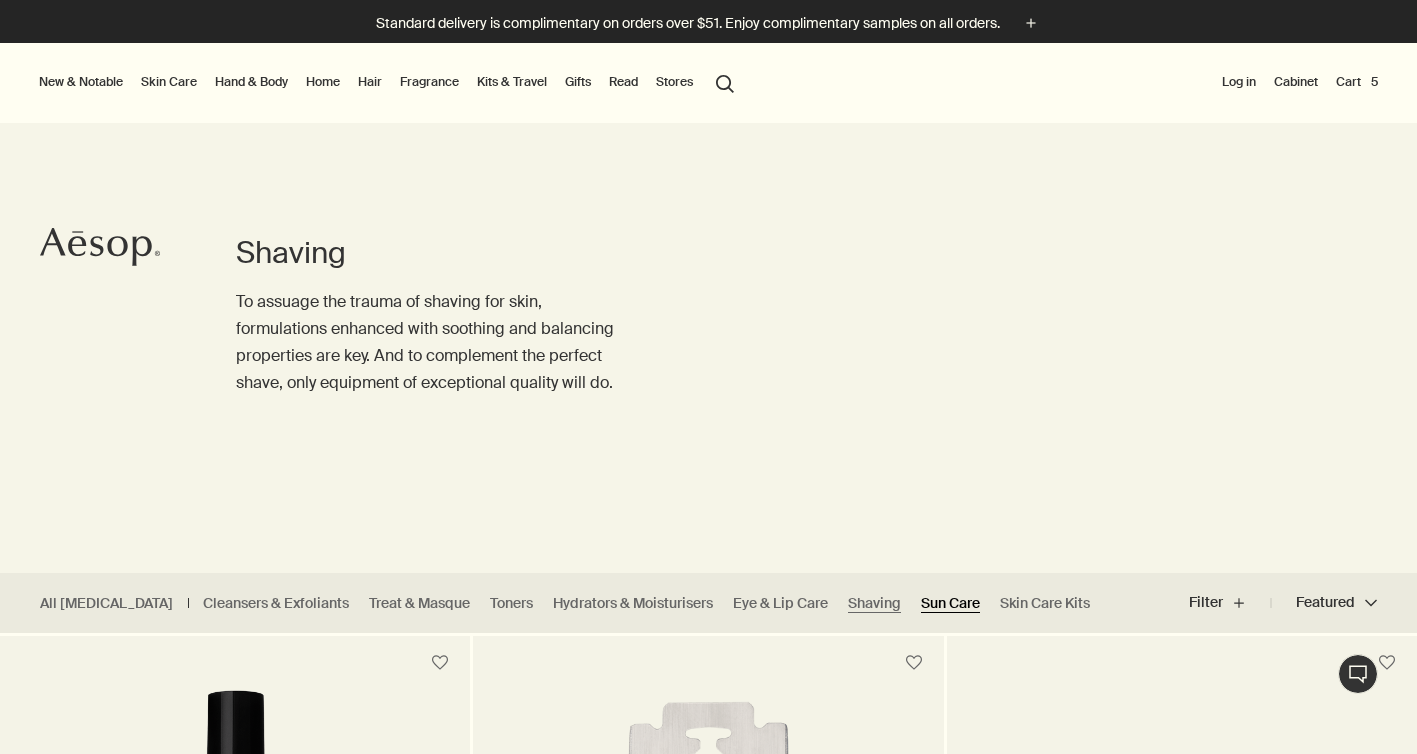 click on "Sun Care" at bounding box center [950, 603] 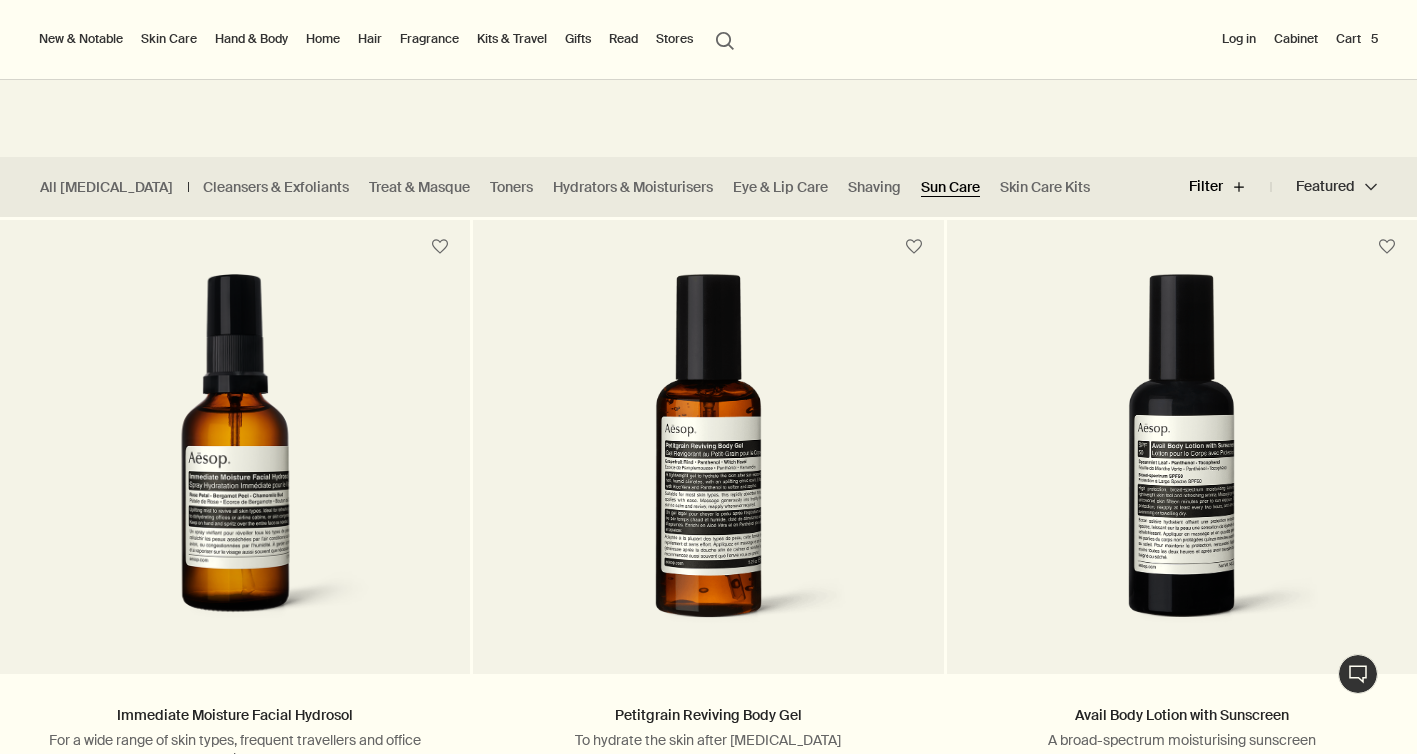 scroll, scrollTop: 0, scrollLeft: 0, axis: both 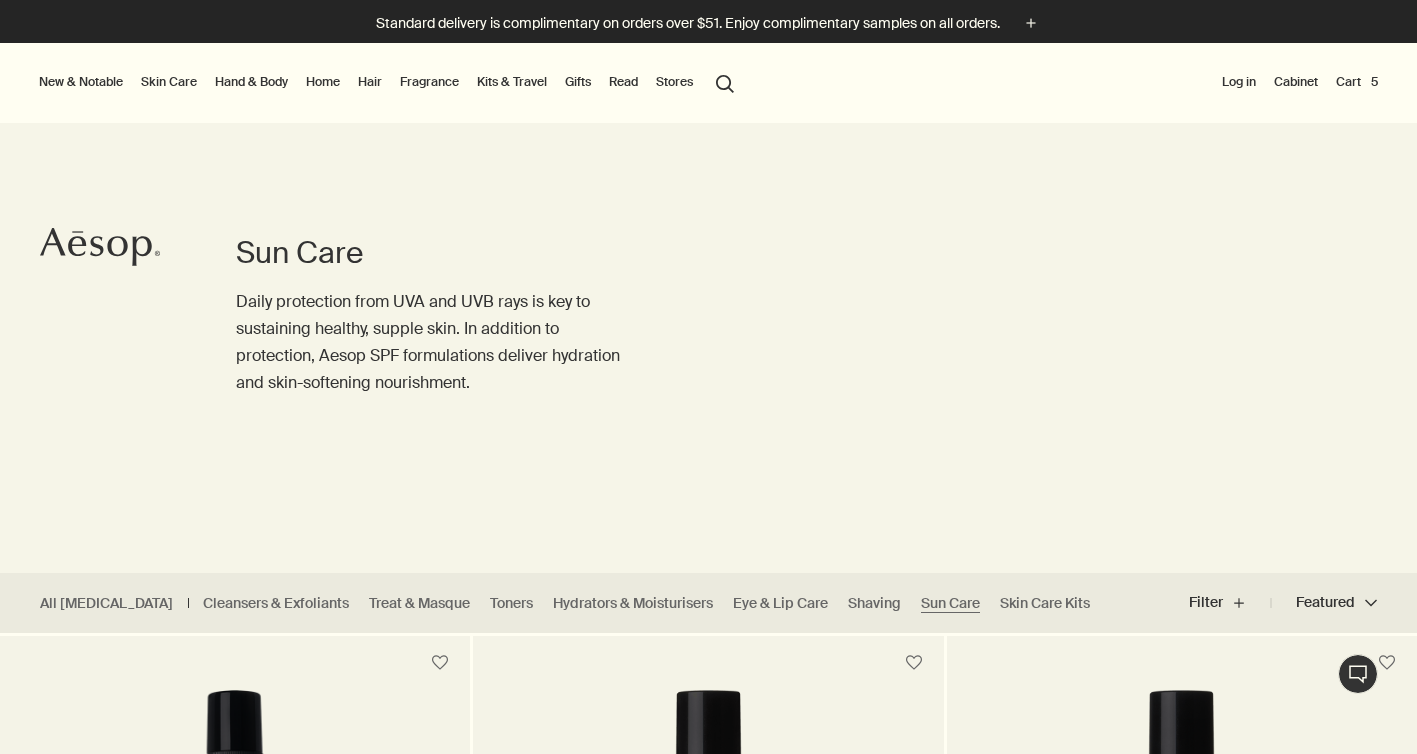 click on "Cart 5" at bounding box center [1357, 82] 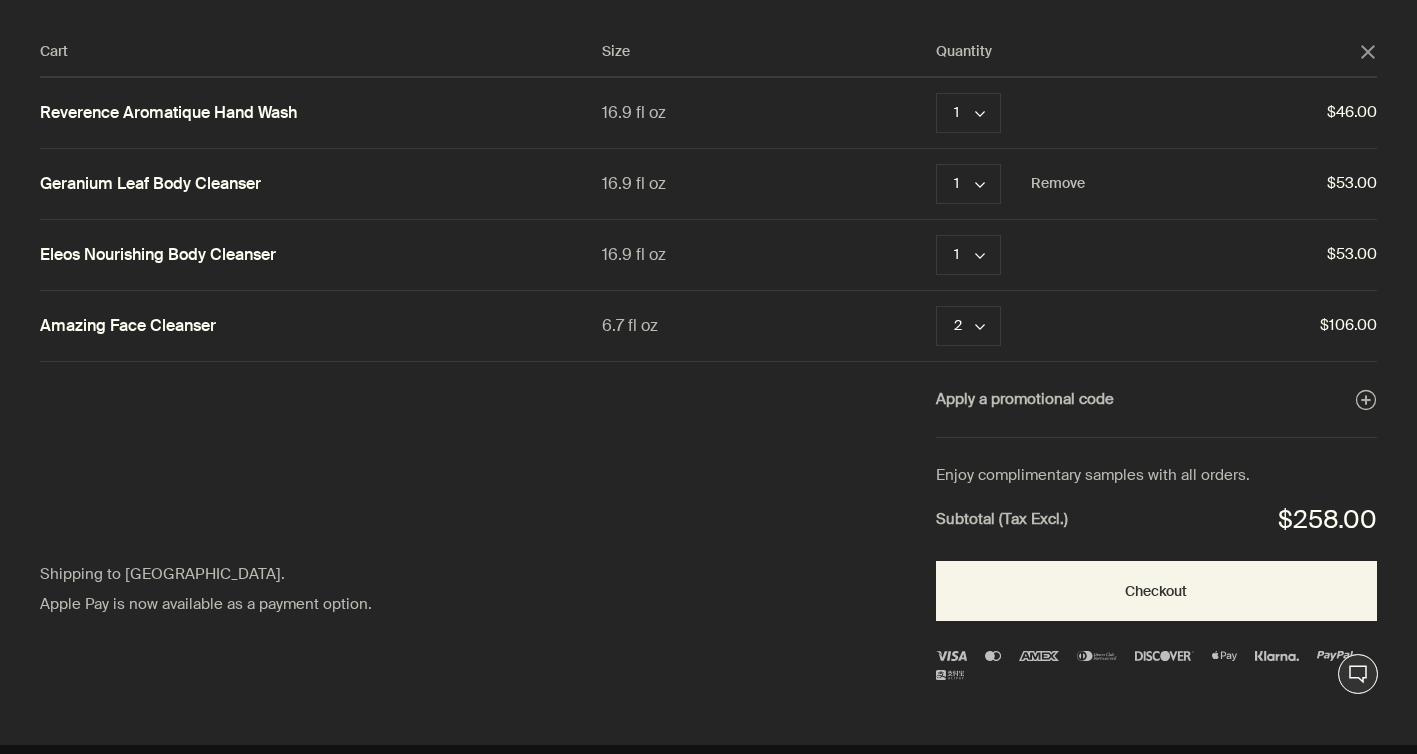 click on "close" 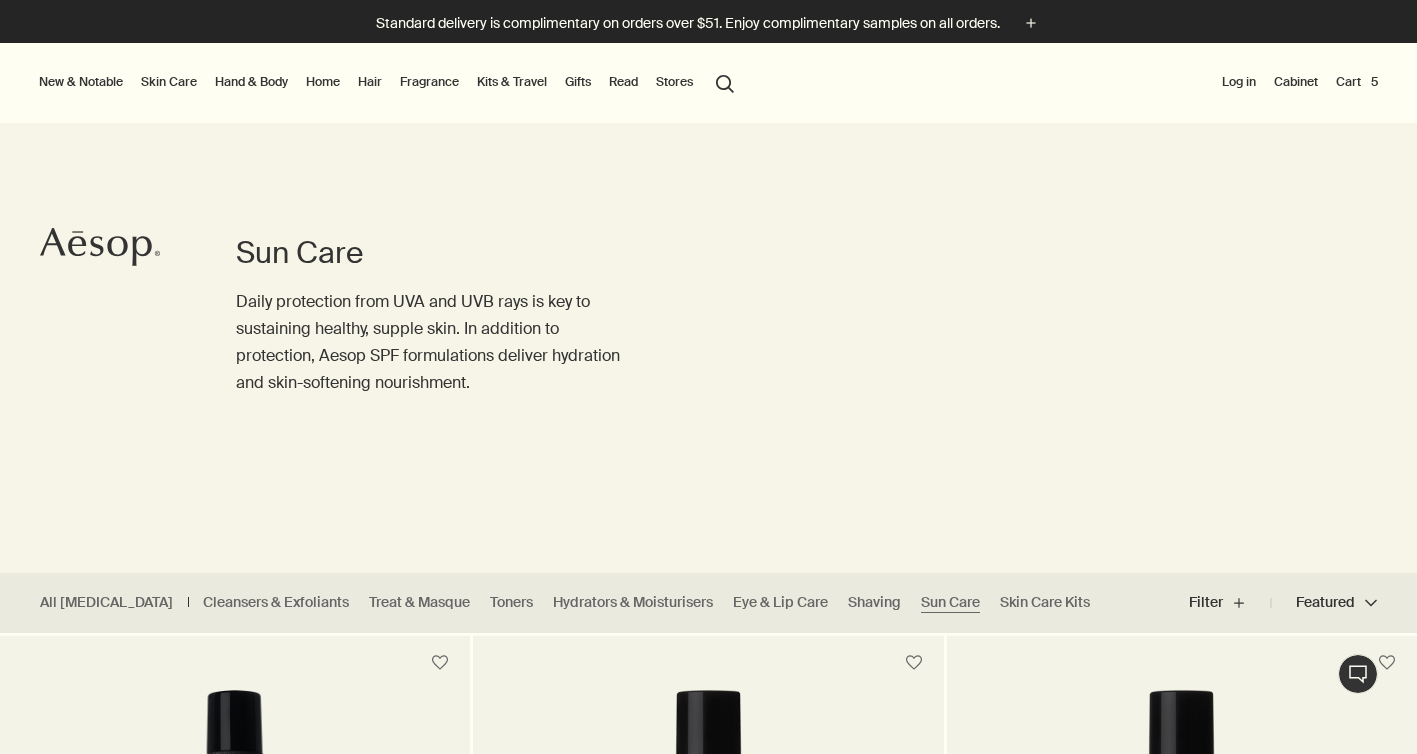 click on "Cart 5" at bounding box center (1357, 82) 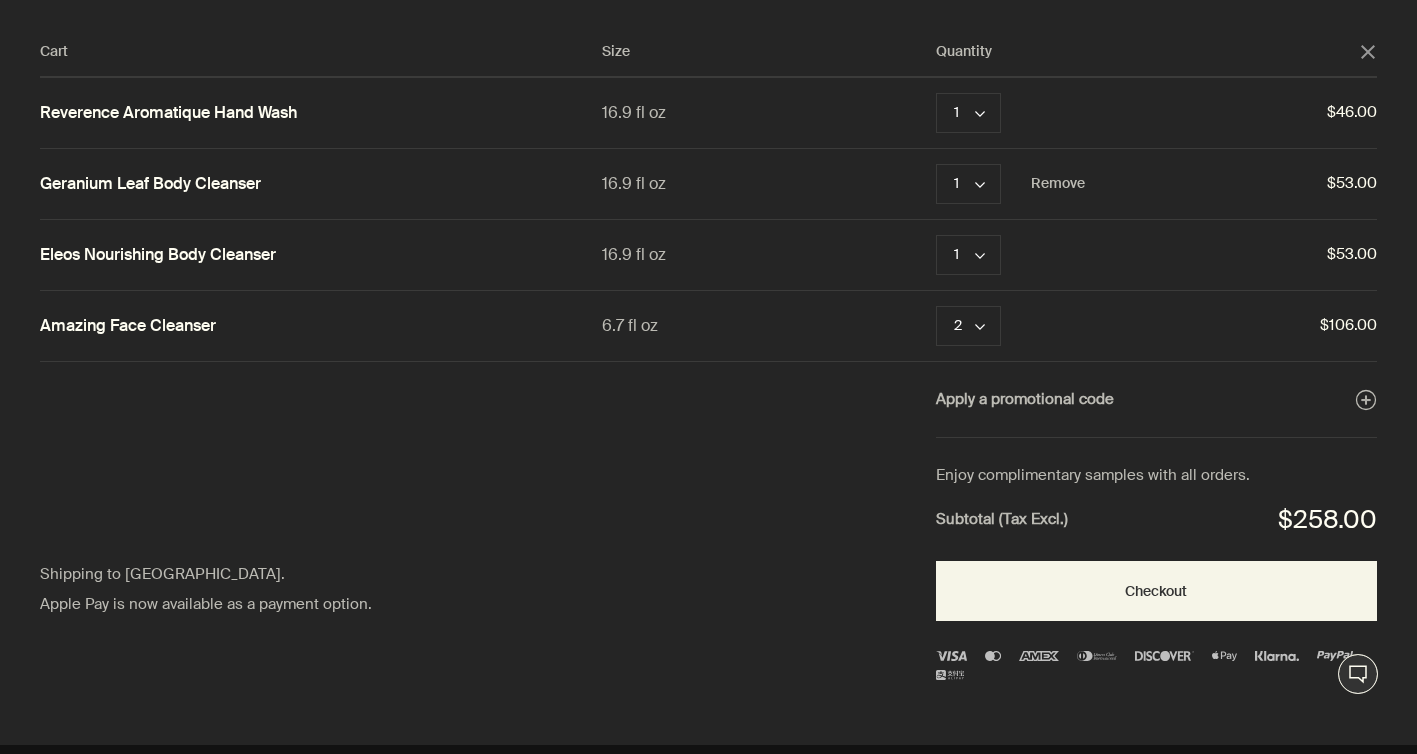 click 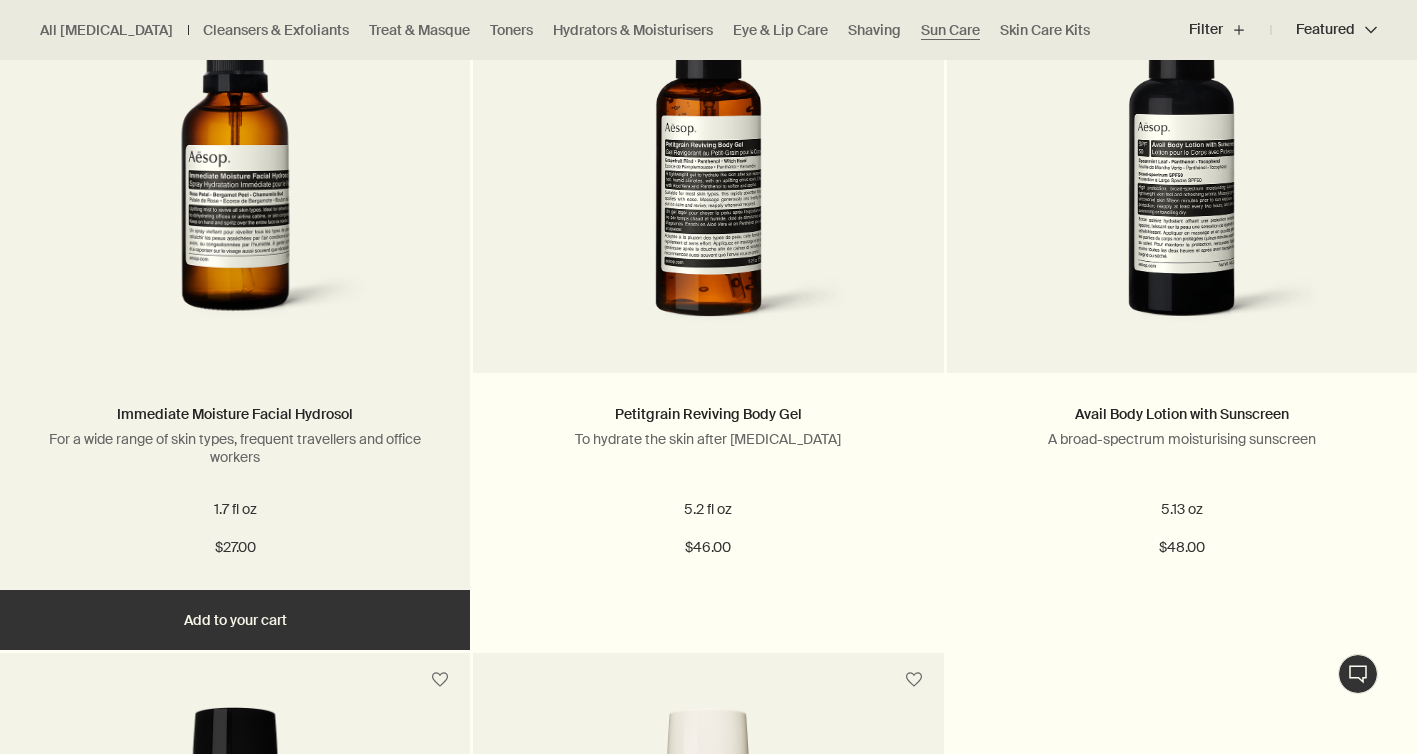 scroll, scrollTop: 722, scrollLeft: 0, axis: vertical 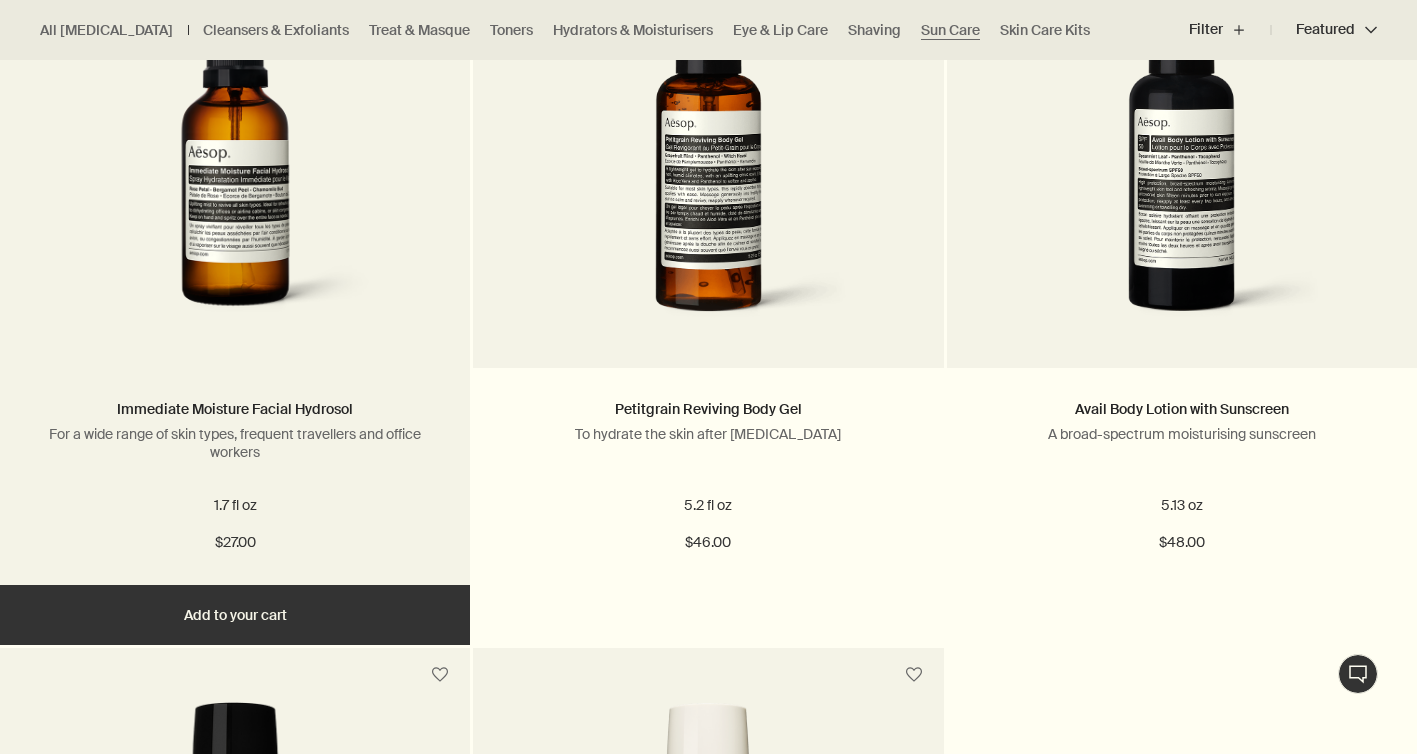 click on "Add Add to your cart" at bounding box center [235, 615] 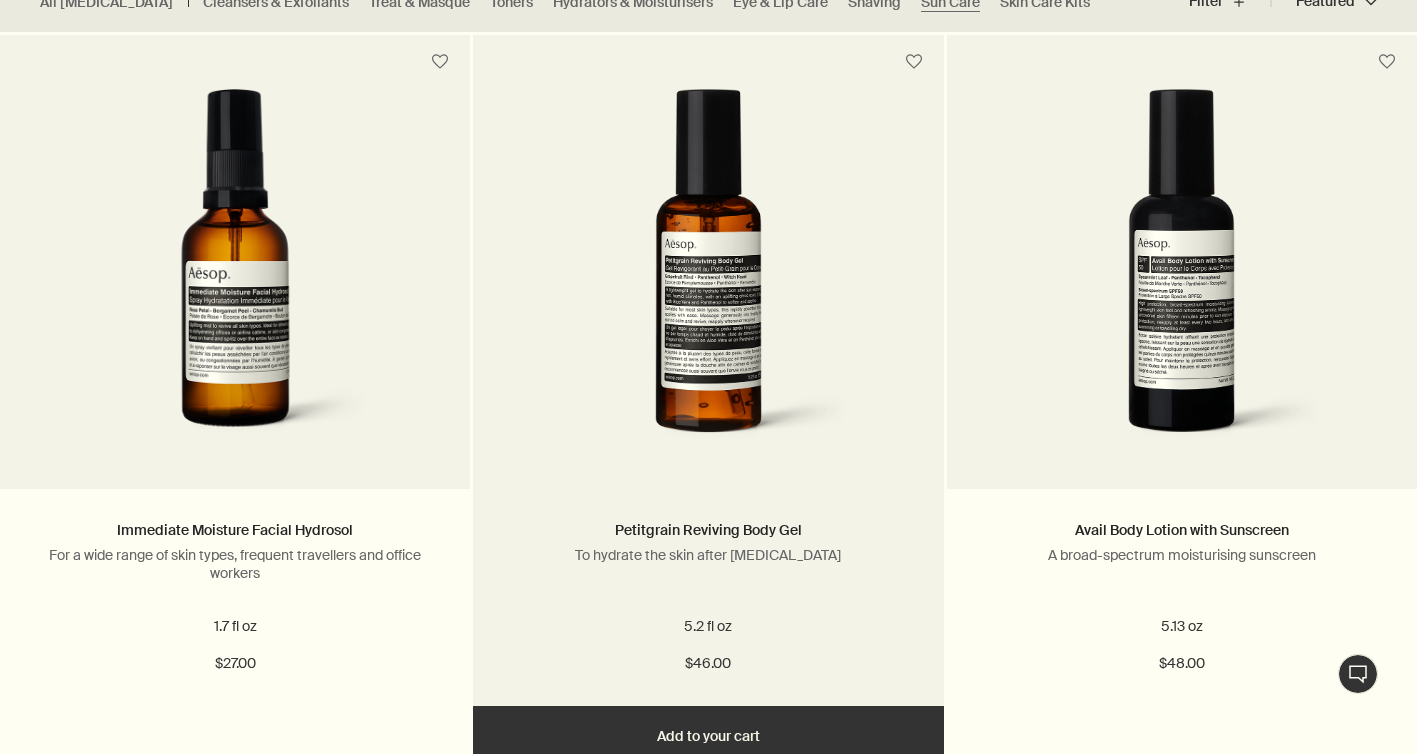 scroll, scrollTop: 0, scrollLeft: 0, axis: both 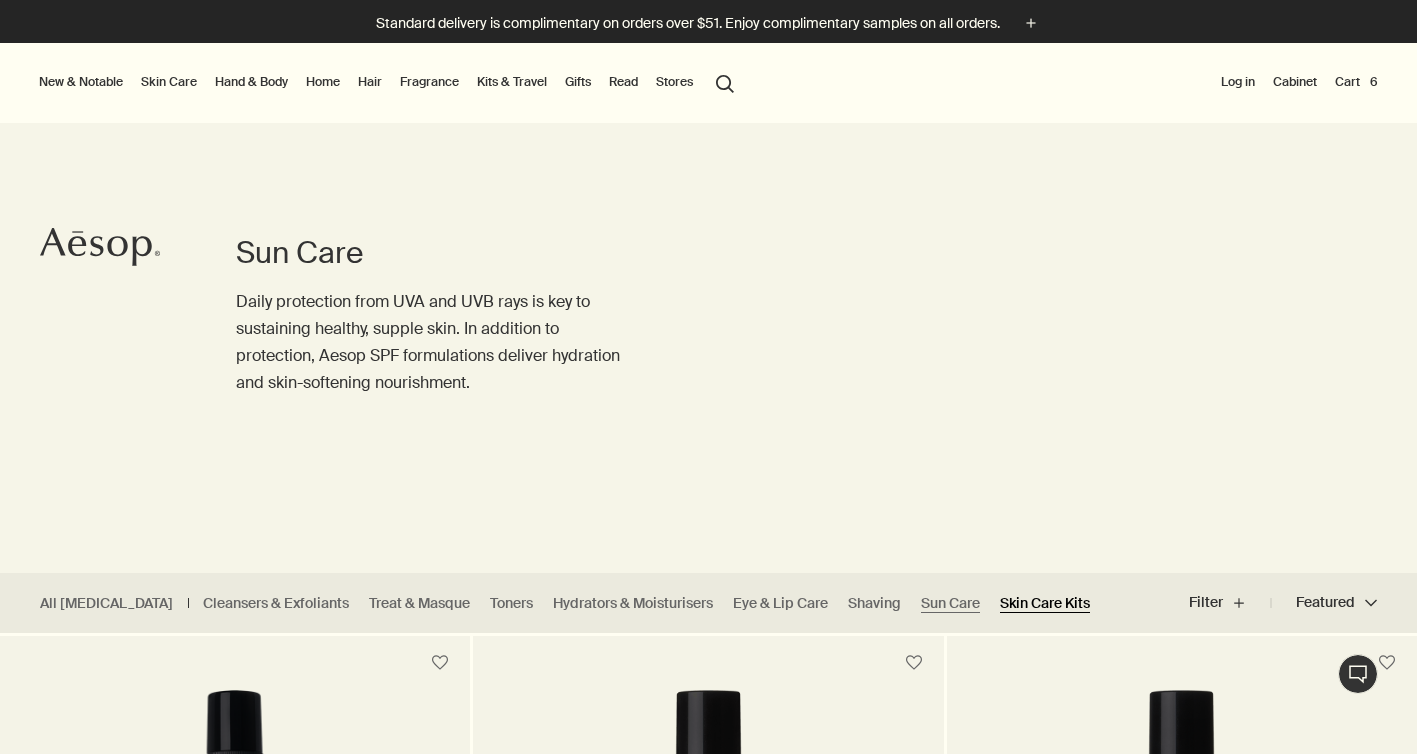 click on "Skin Care Kits" at bounding box center [1045, 603] 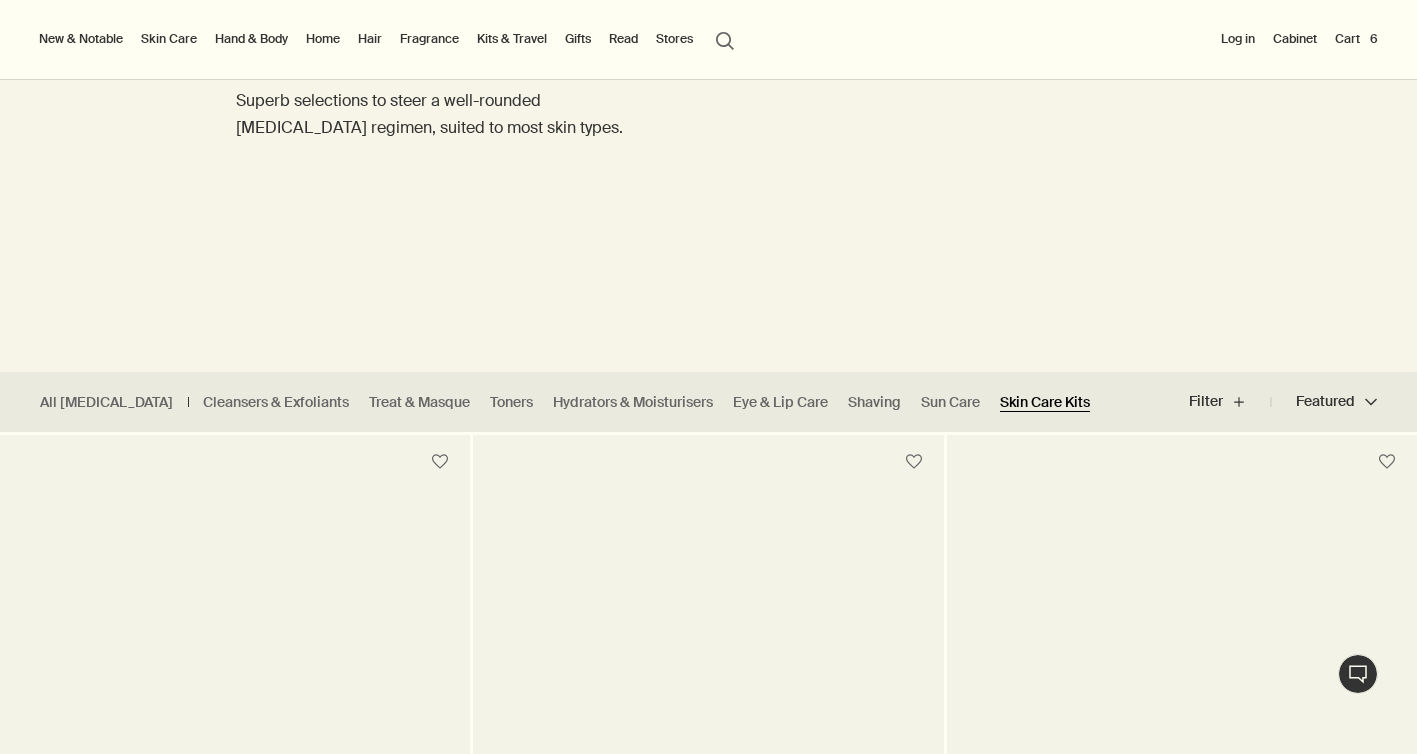 scroll, scrollTop: 183, scrollLeft: 0, axis: vertical 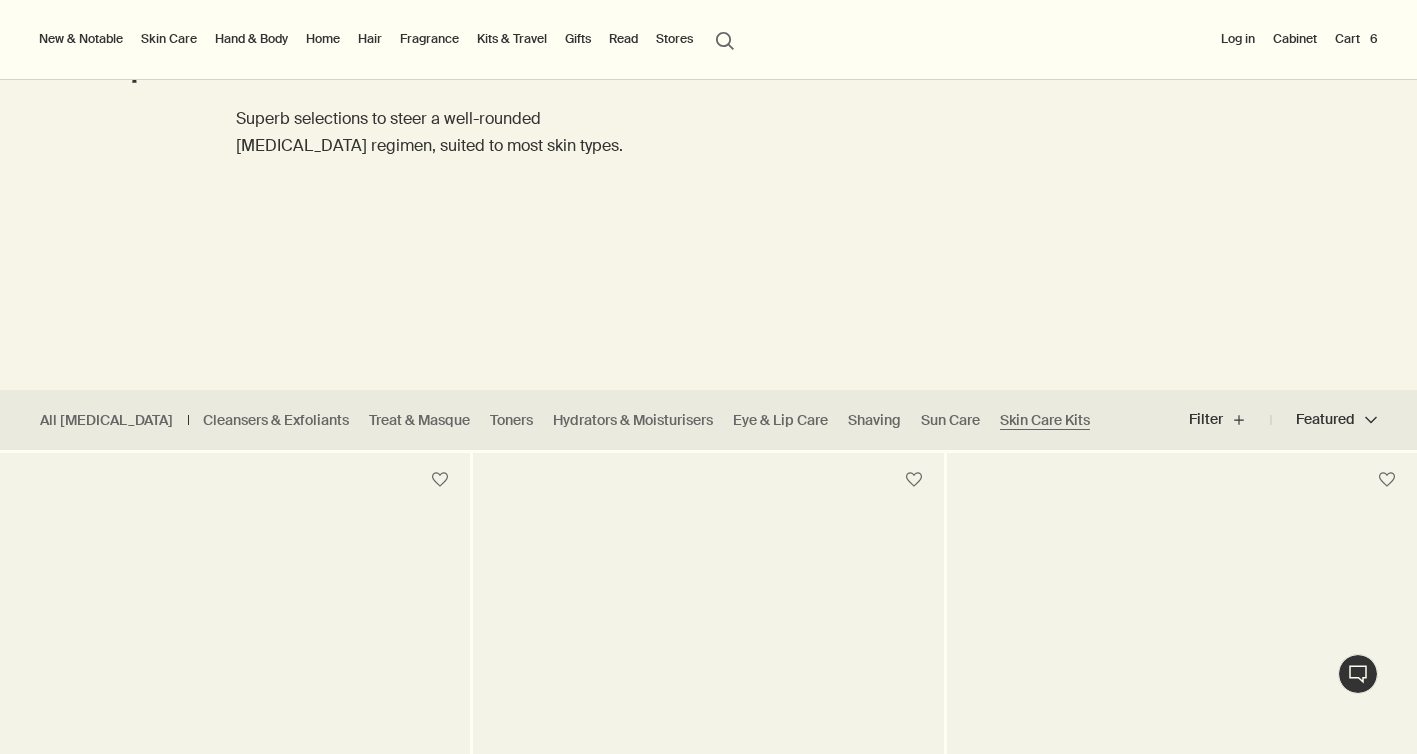 click on "Fragrance" at bounding box center [429, 39] 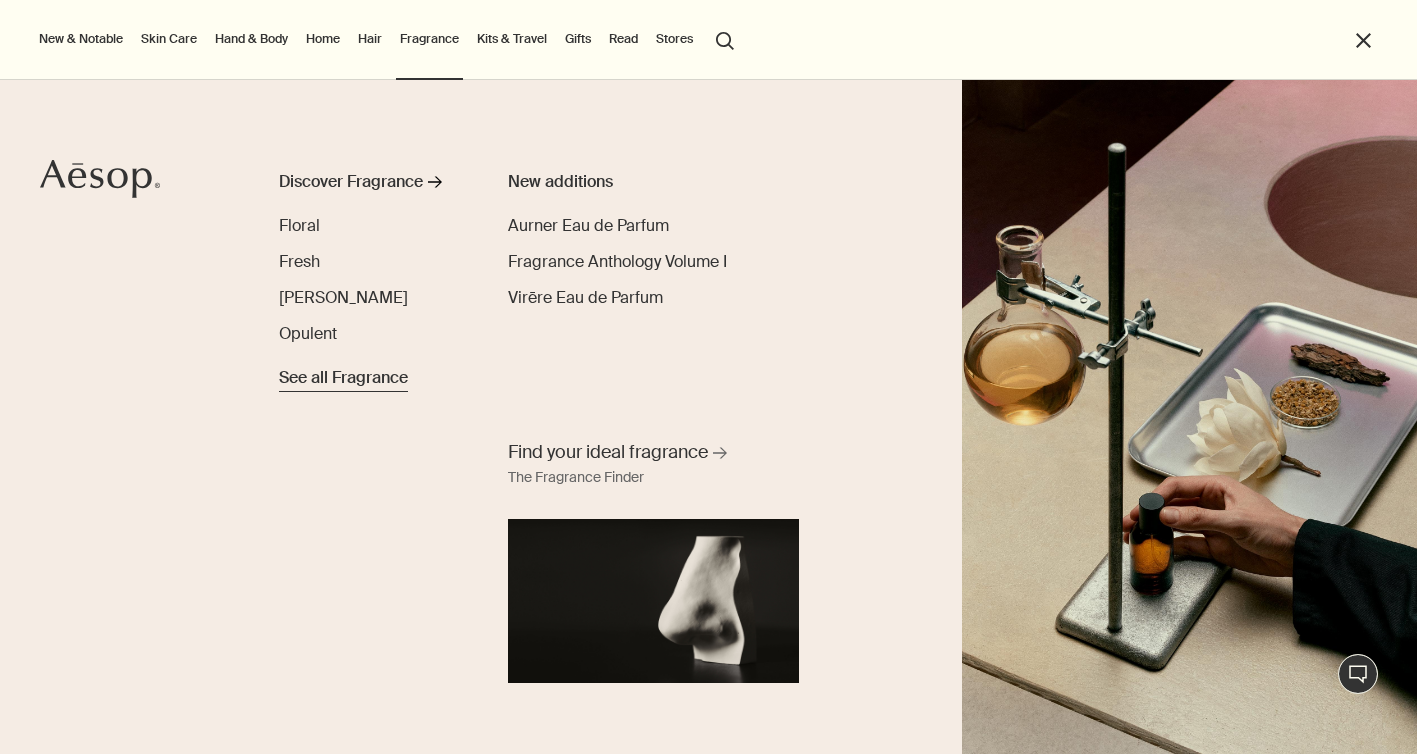 click on "See all Fragrance" at bounding box center (343, 378) 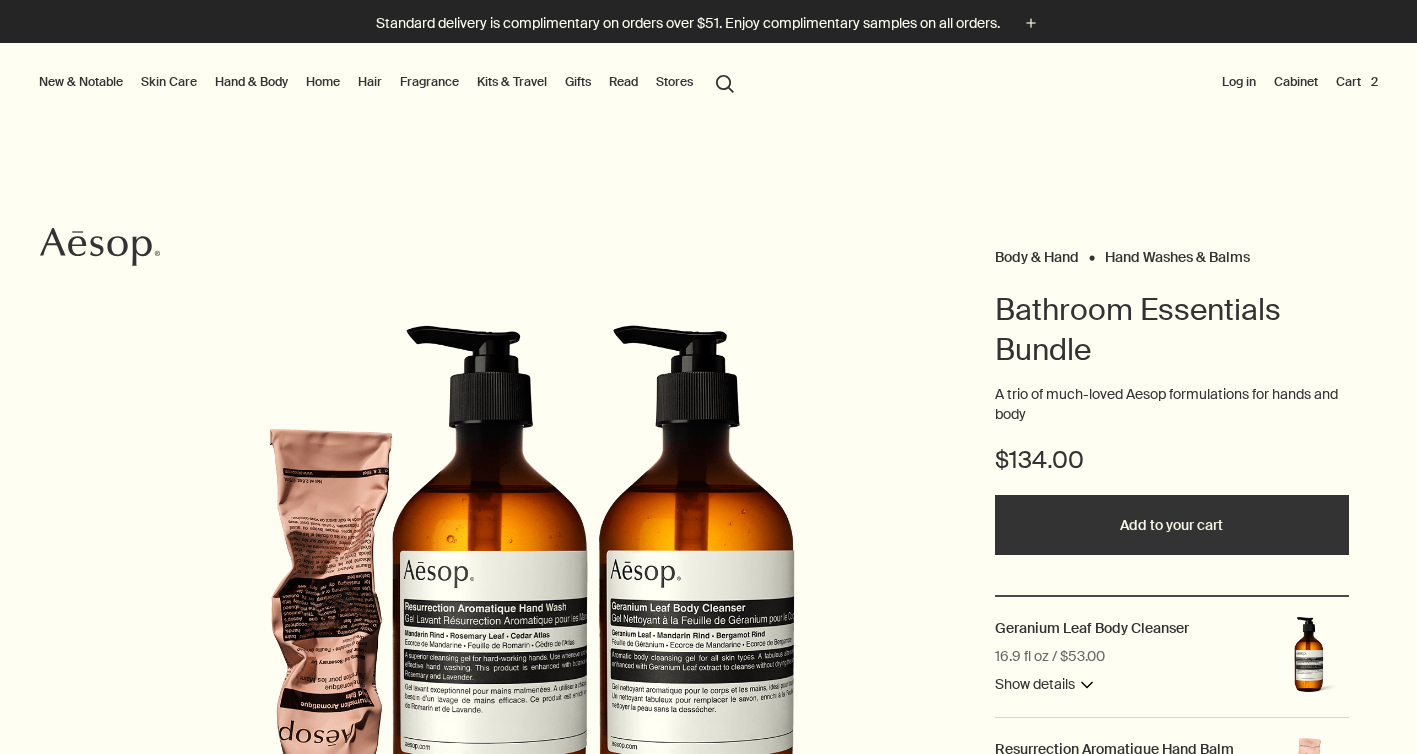 scroll, scrollTop: 0, scrollLeft: 0, axis: both 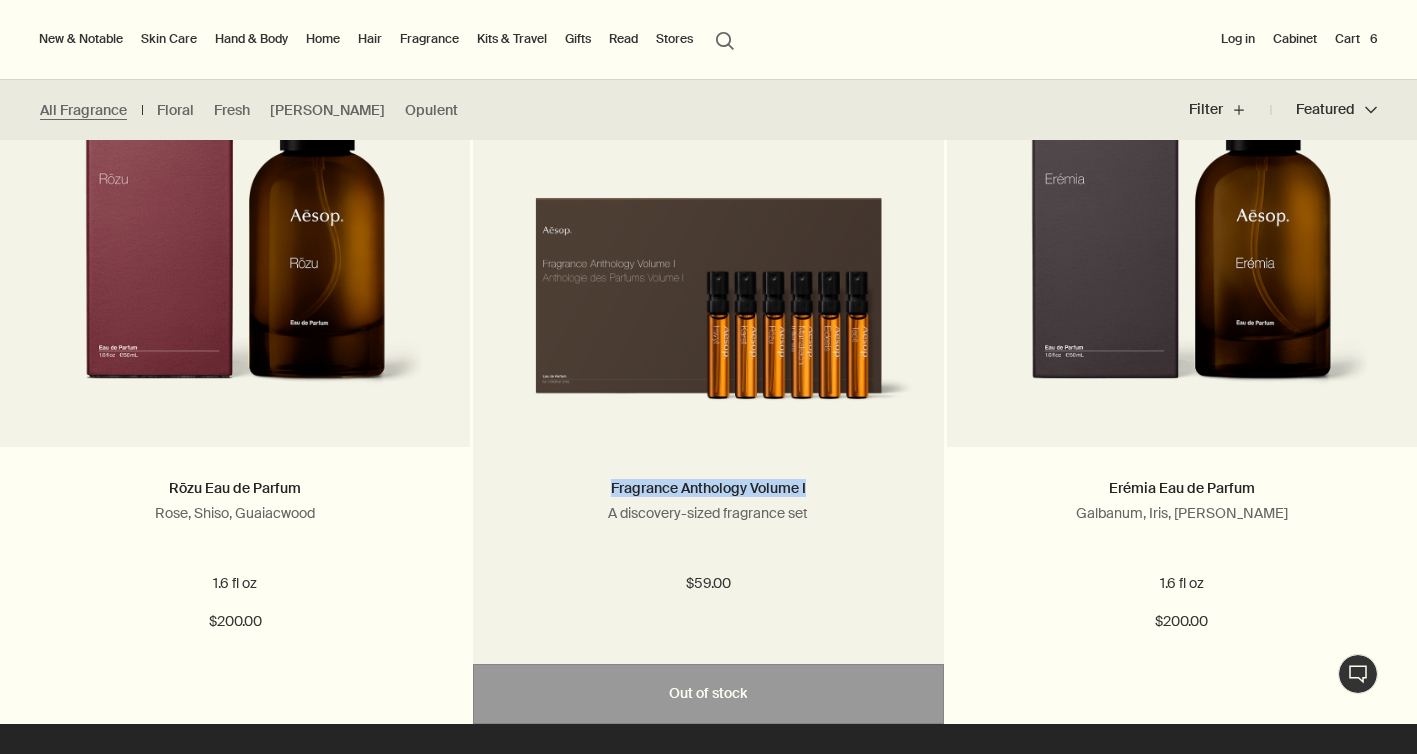 drag, startPoint x: 606, startPoint y: 486, endPoint x: 824, endPoint y: 492, distance: 218.08255 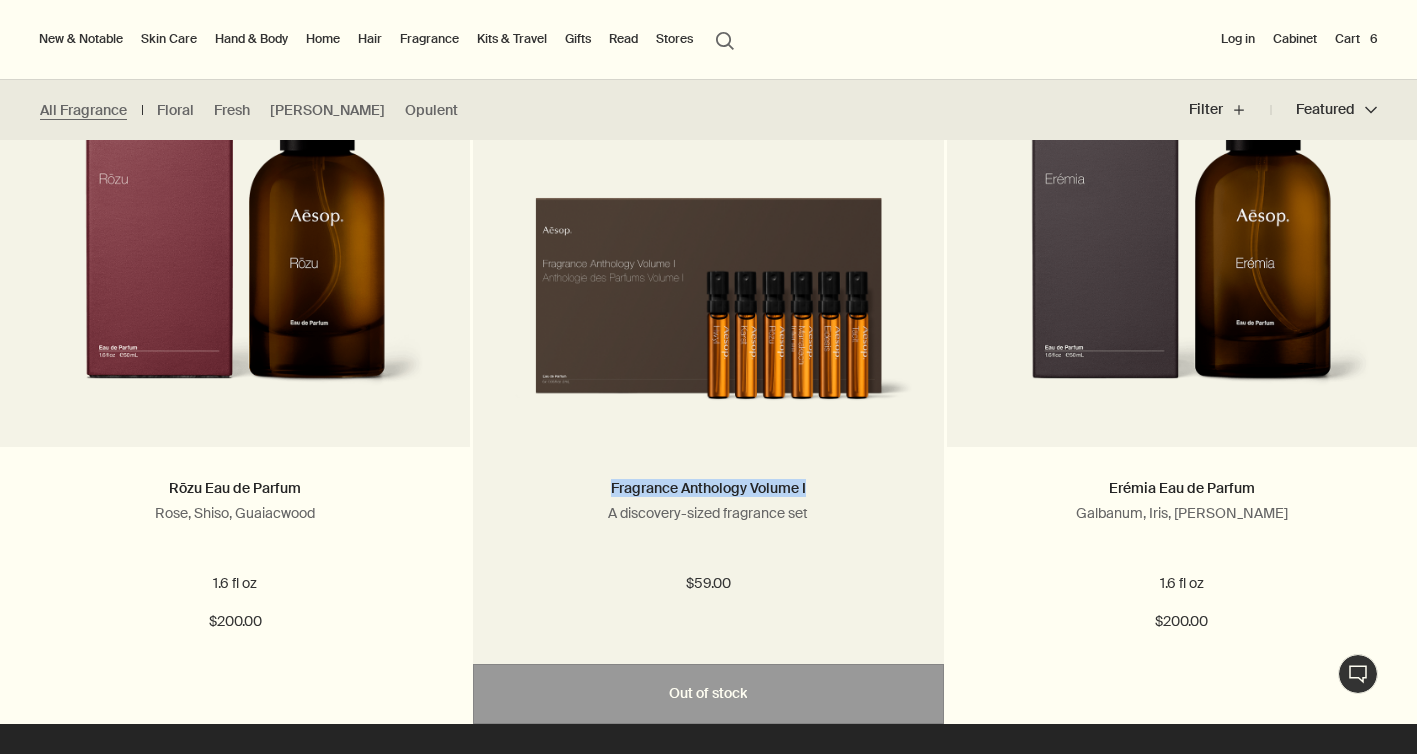 copy on "Fragrance Anthology Volume I" 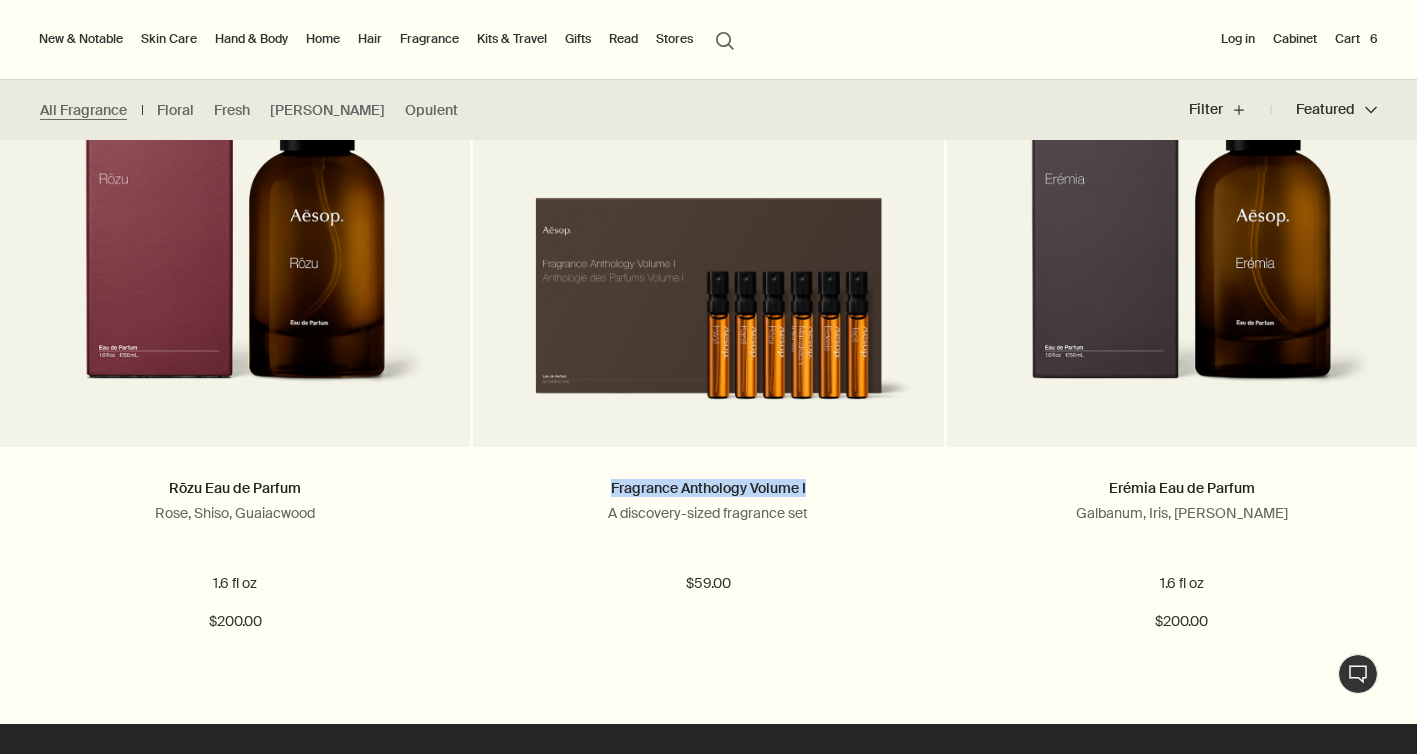 click on "Cart 6" at bounding box center (1356, 39) 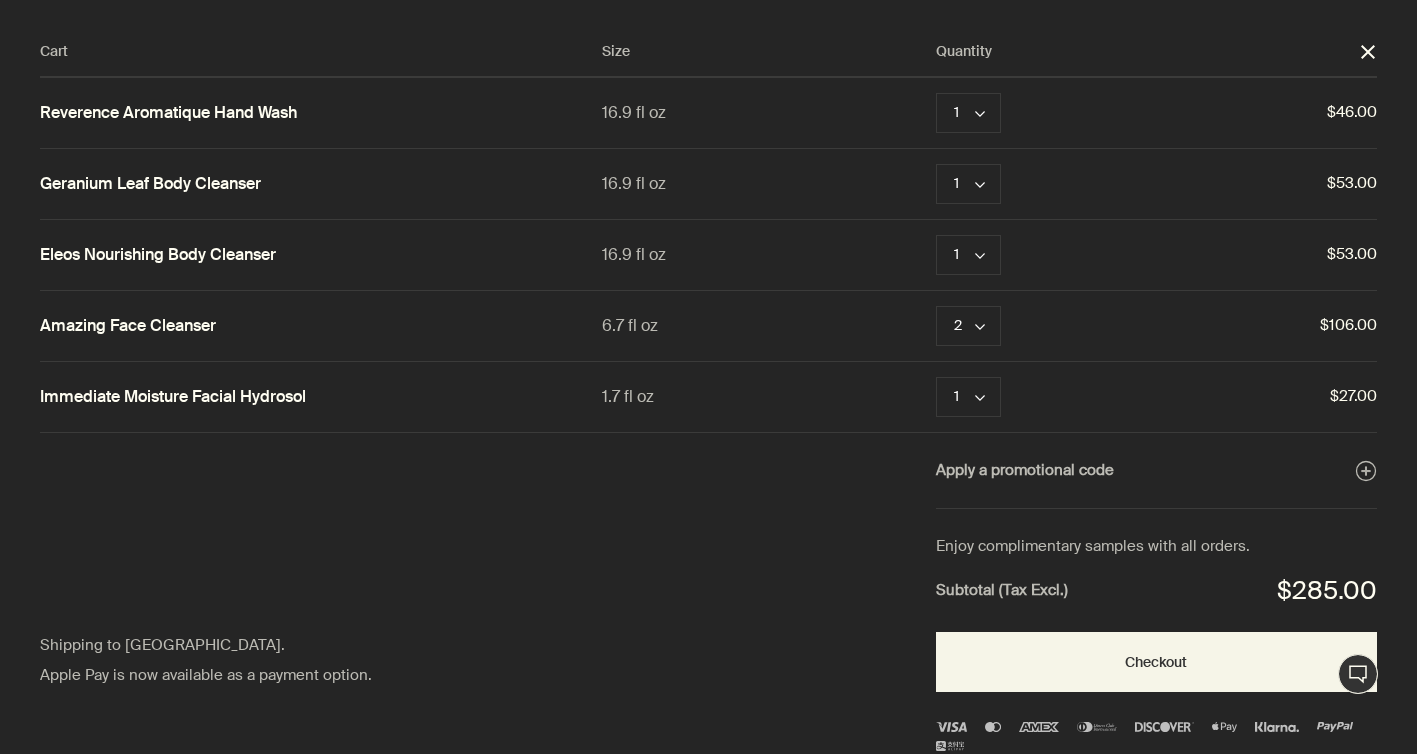 scroll, scrollTop: 0, scrollLeft: 0, axis: both 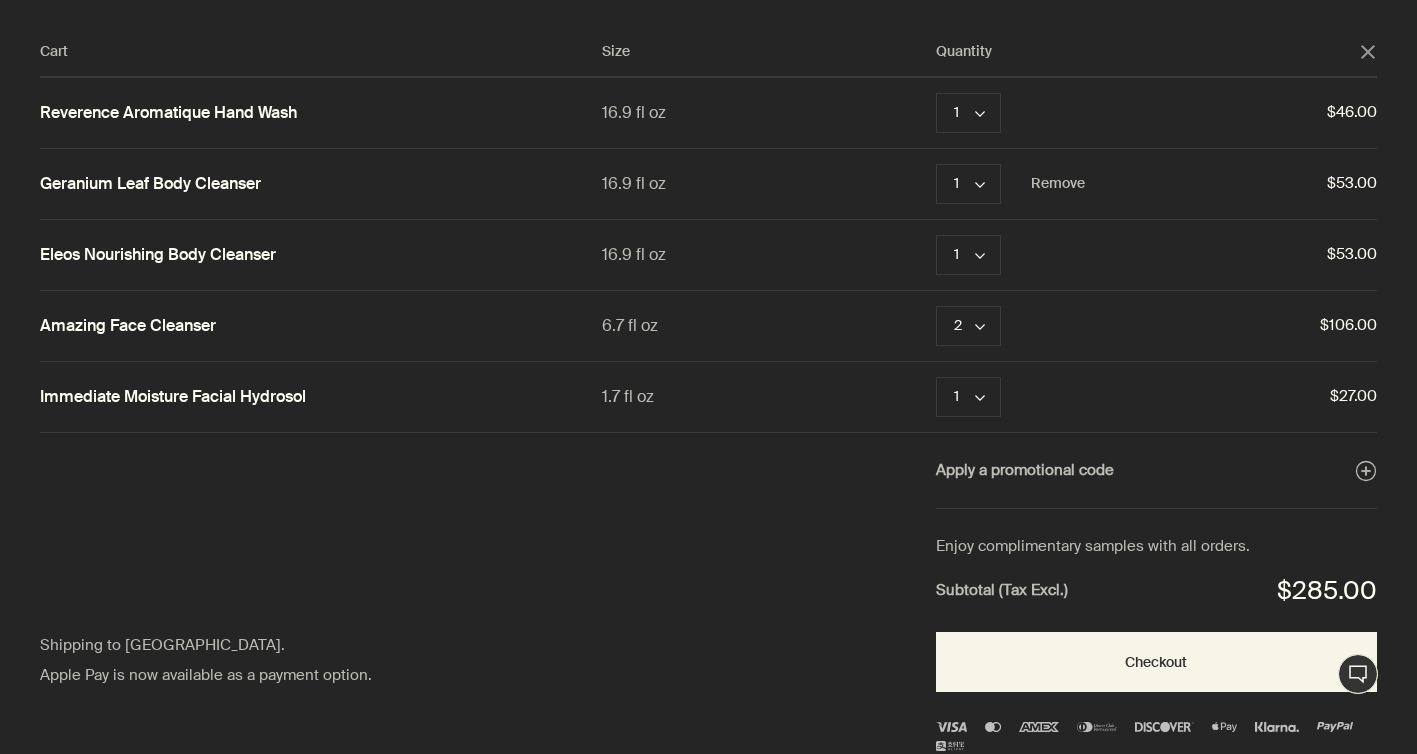 click on "Geranium Leaf Body Cleanser" at bounding box center (150, 184) 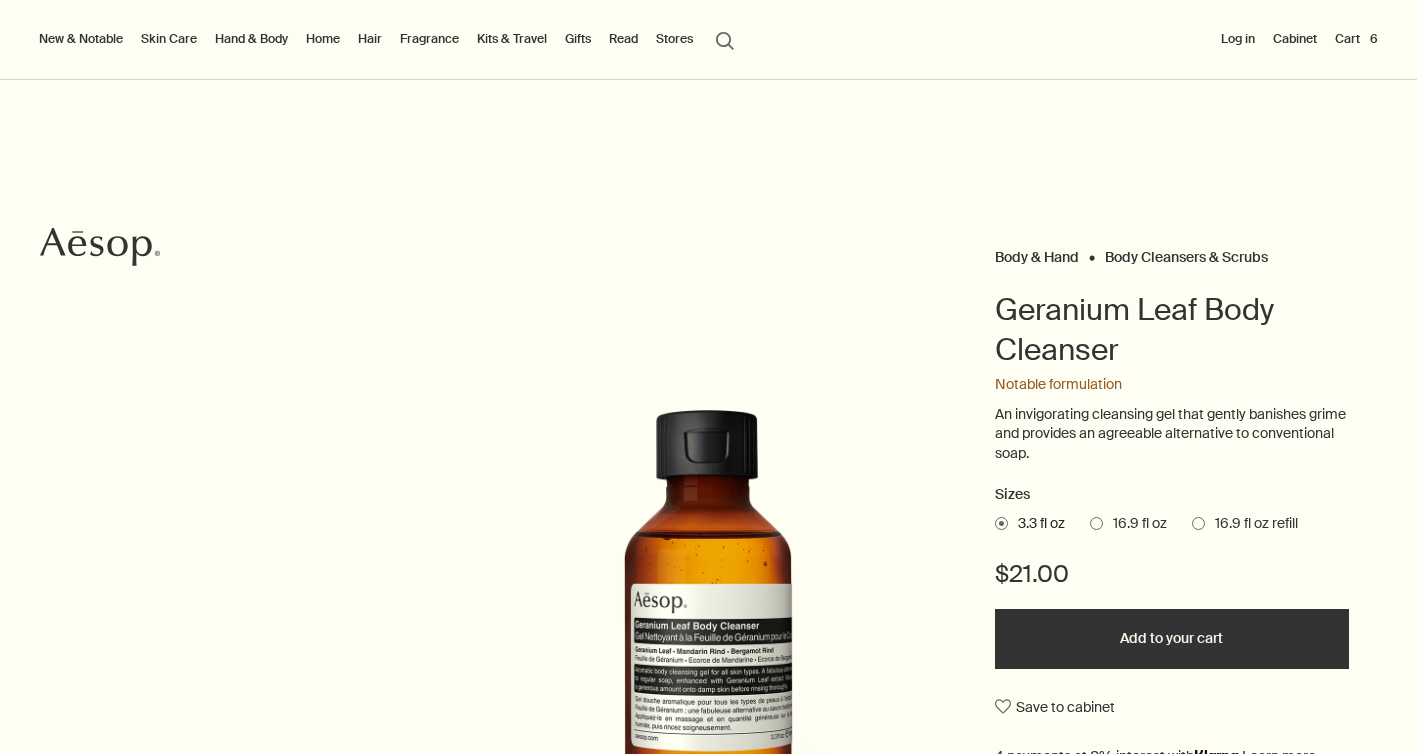 scroll, scrollTop: 0, scrollLeft: 0, axis: both 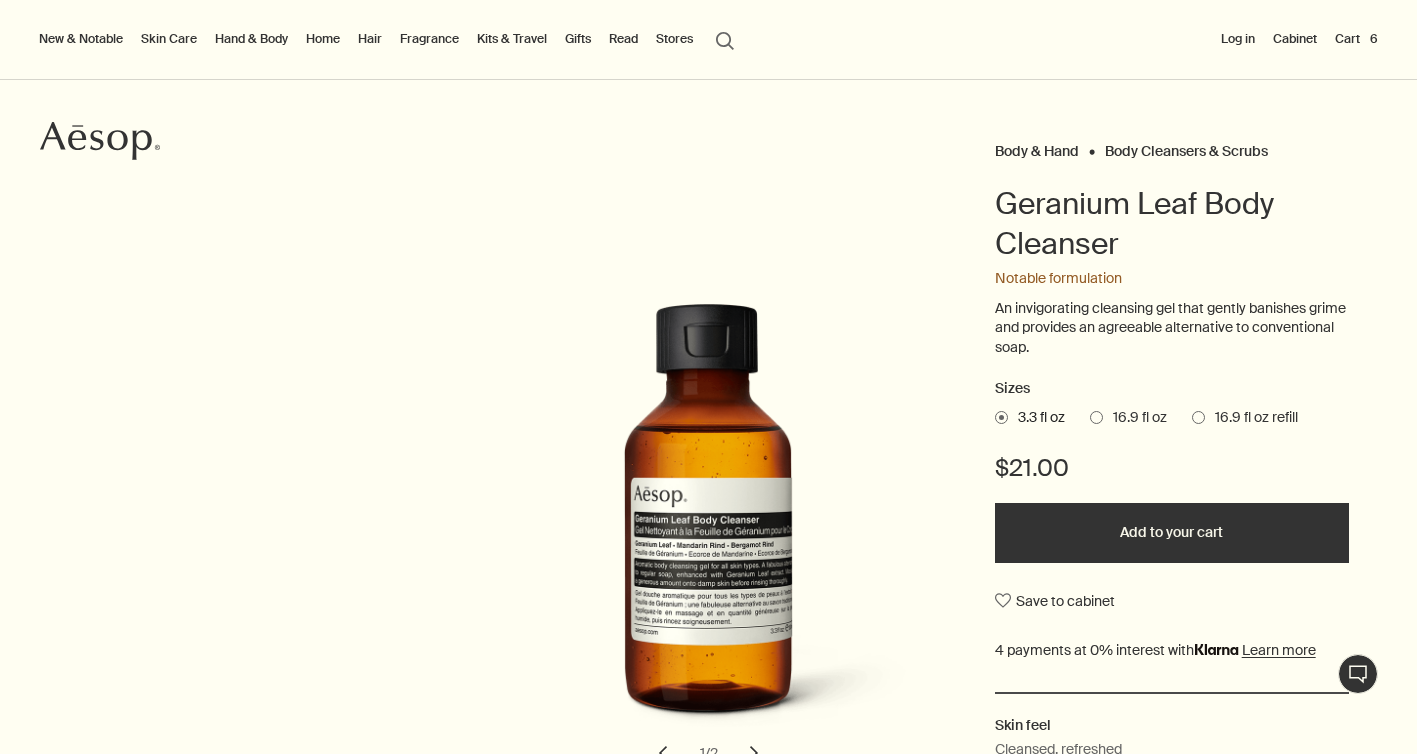 click on "Add to your cart" at bounding box center (1172, 533) 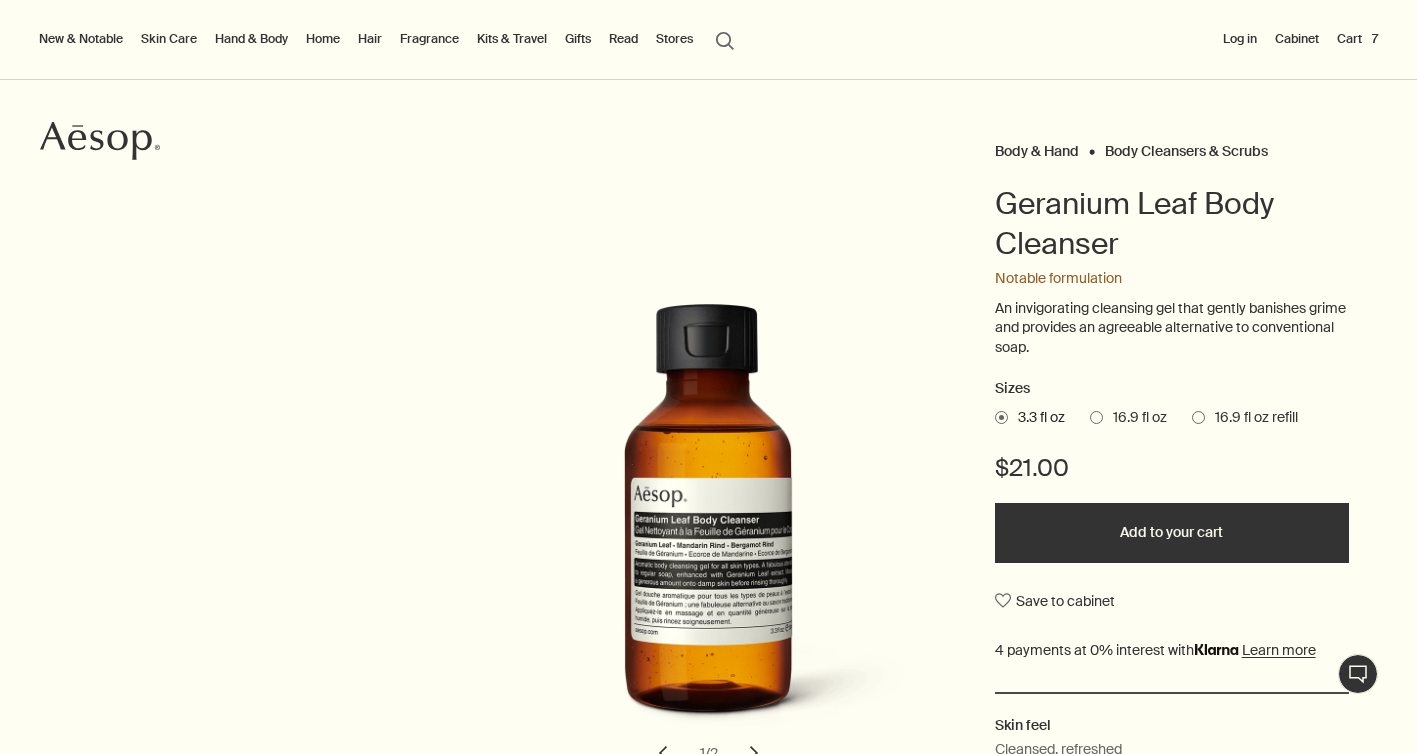 click on "Cart 7" at bounding box center (1357, 39) 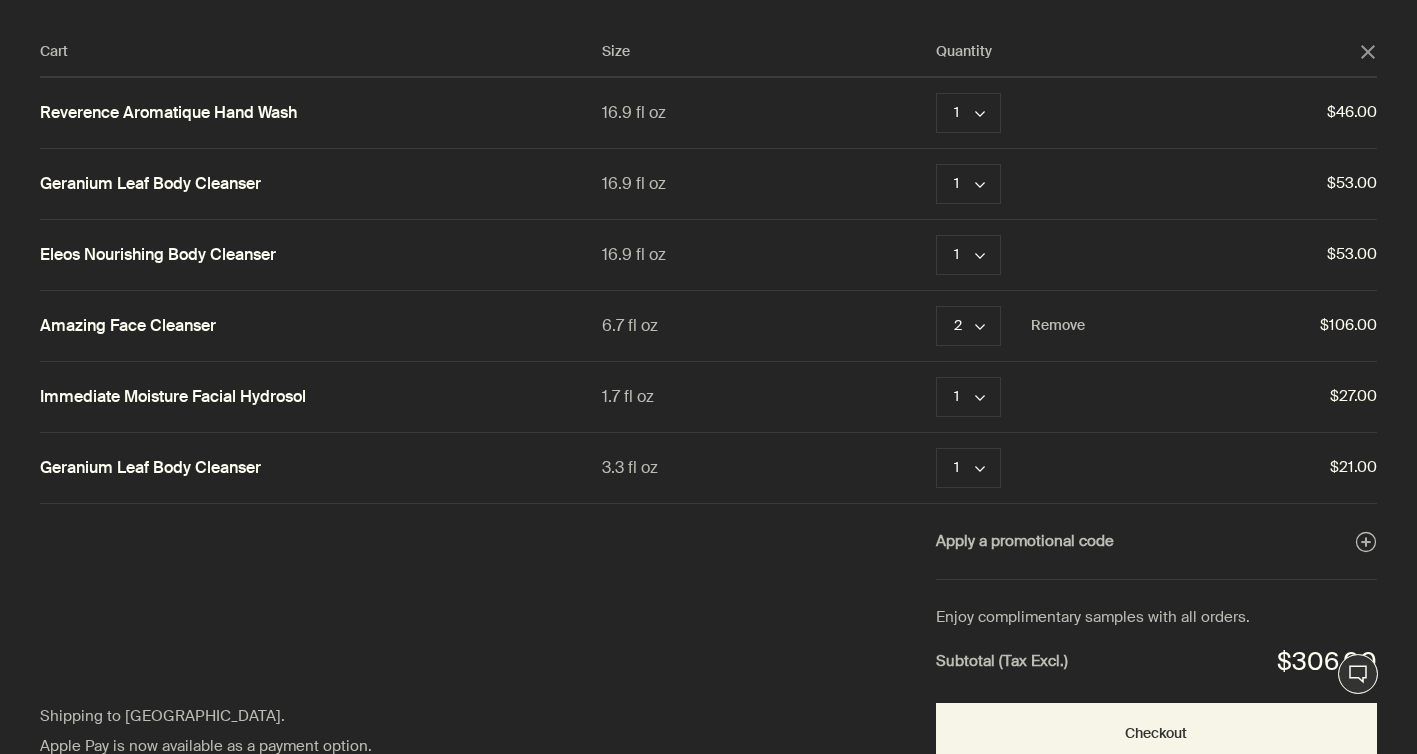 click on "Amazing Face Cleanser" at bounding box center [128, 326] 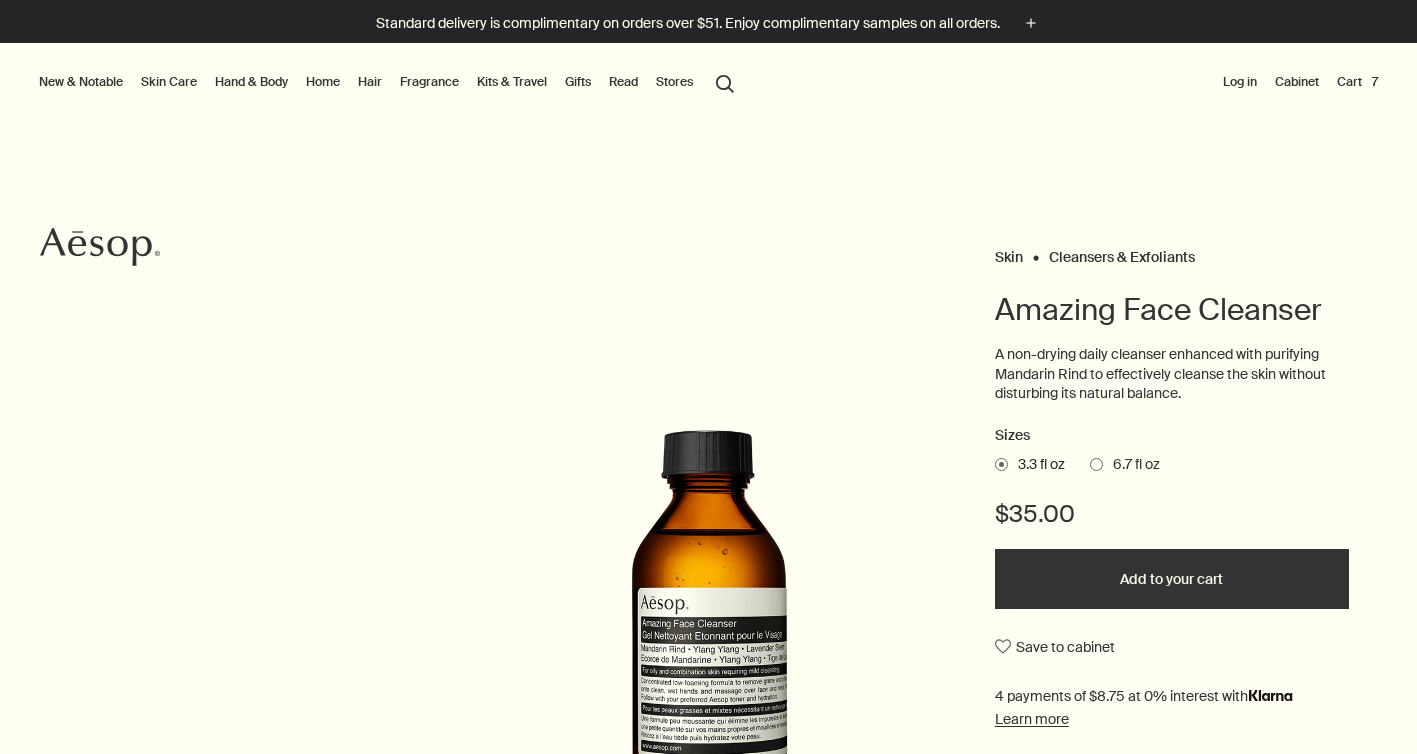 scroll, scrollTop: 0, scrollLeft: 0, axis: both 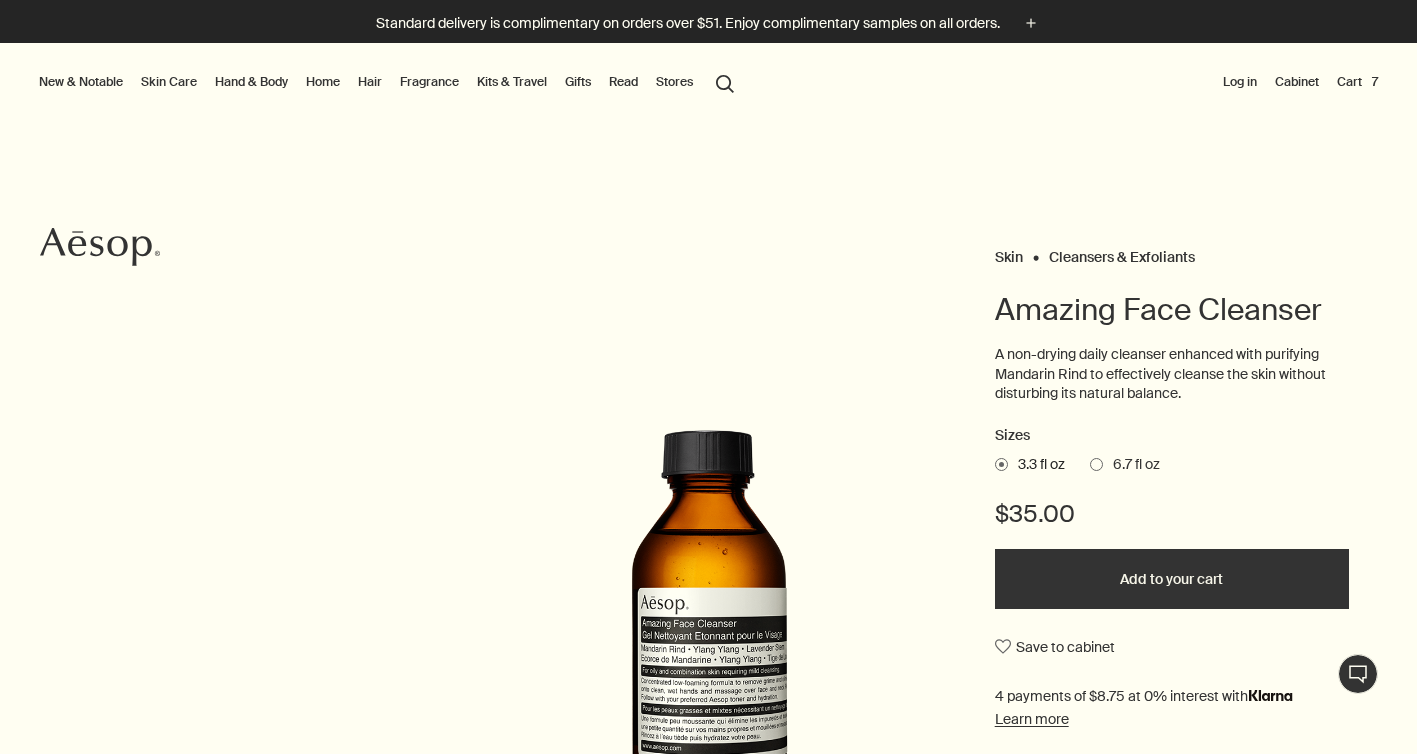 click on "Add to your cart" at bounding box center [1172, 579] 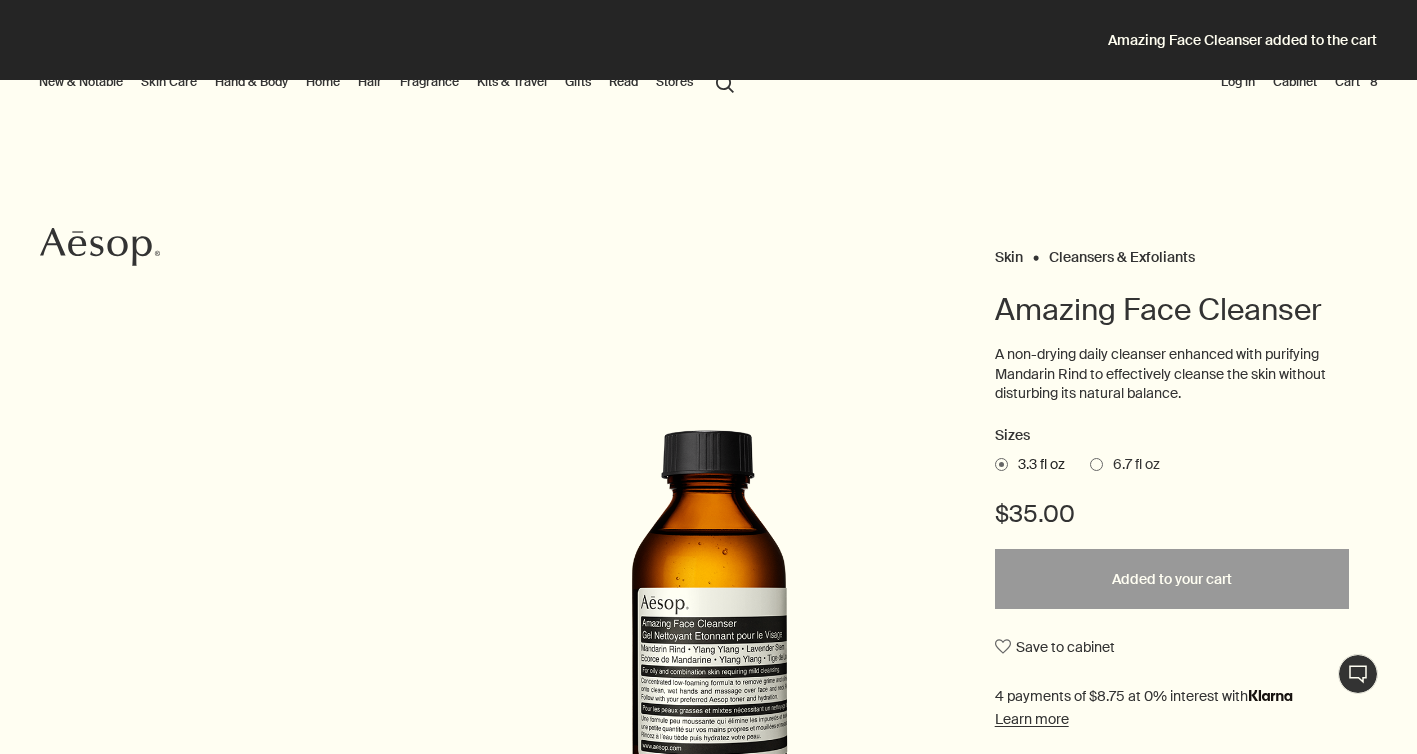 click on "Cart 8" at bounding box center [1356, 82] 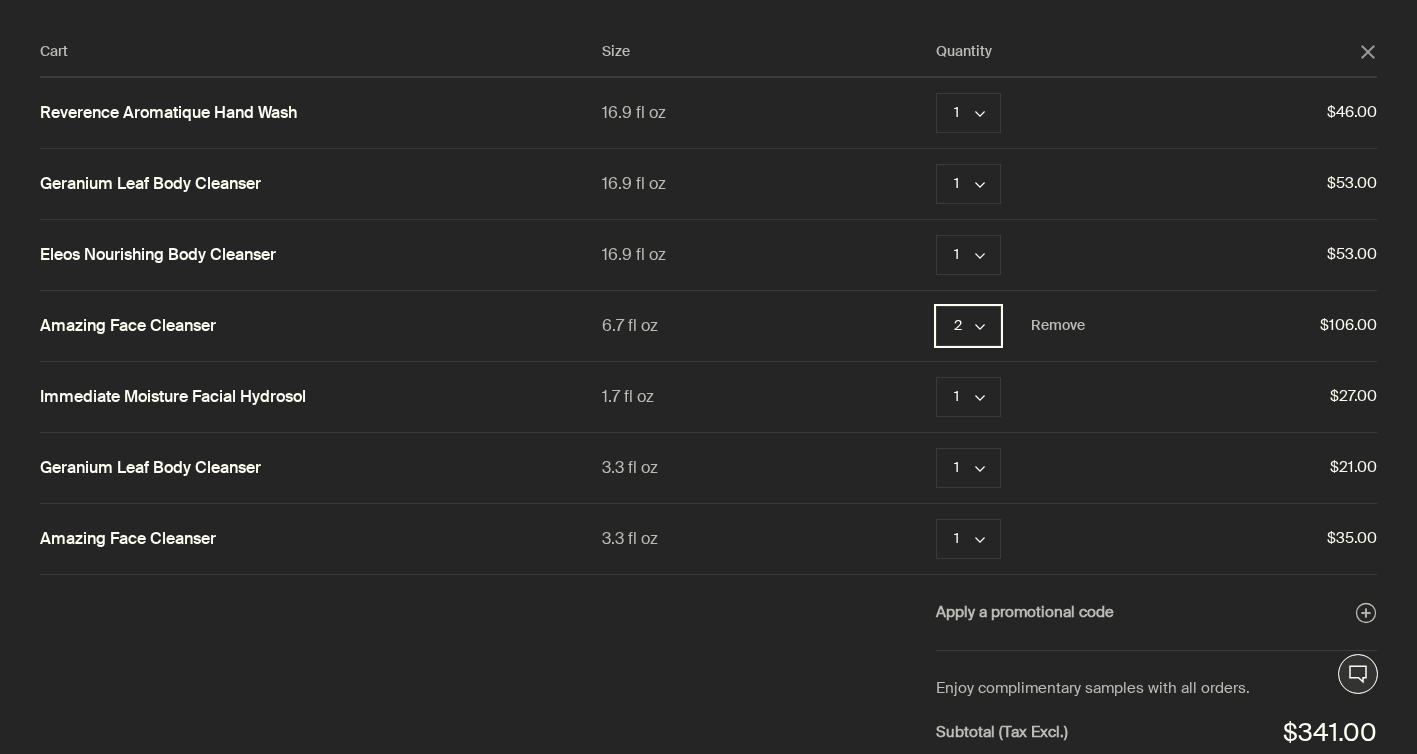 click on "chevron" 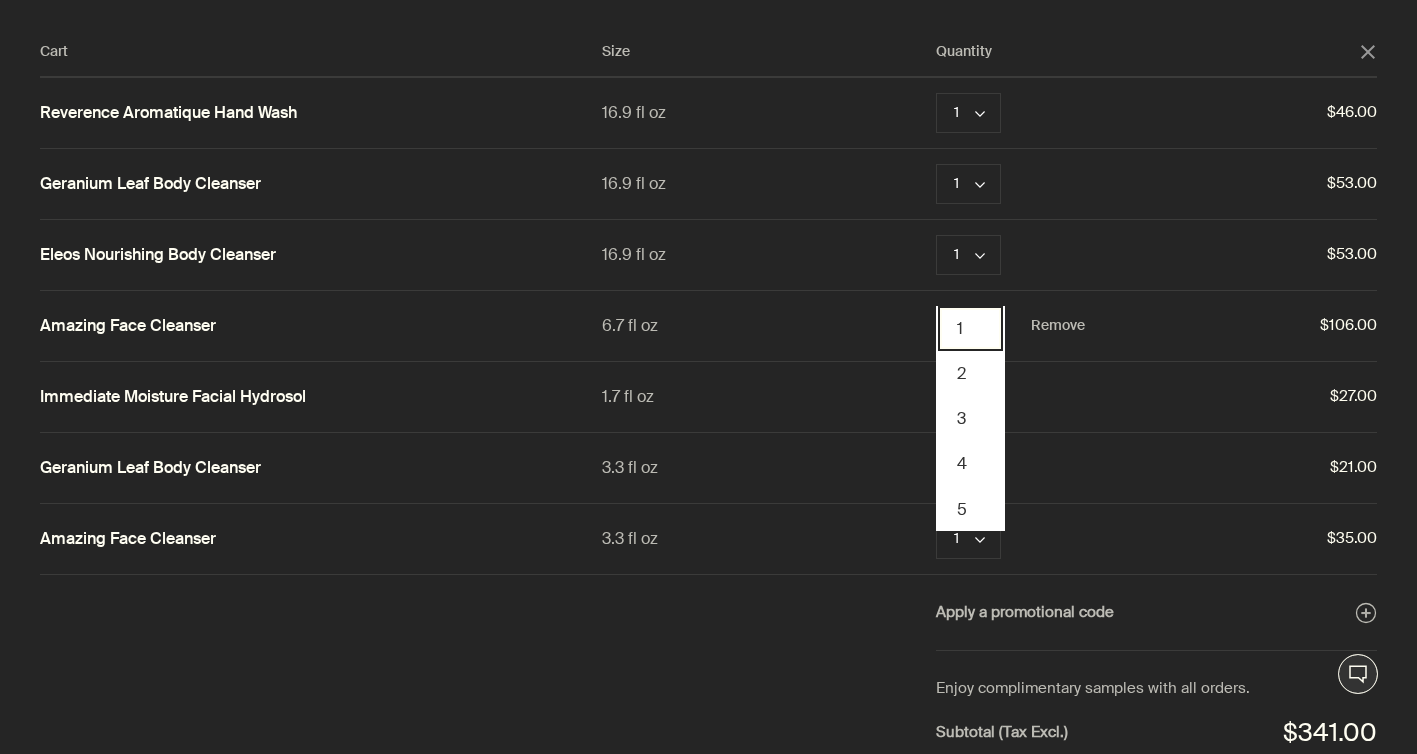click on "1" at bounding box center (970, 328) 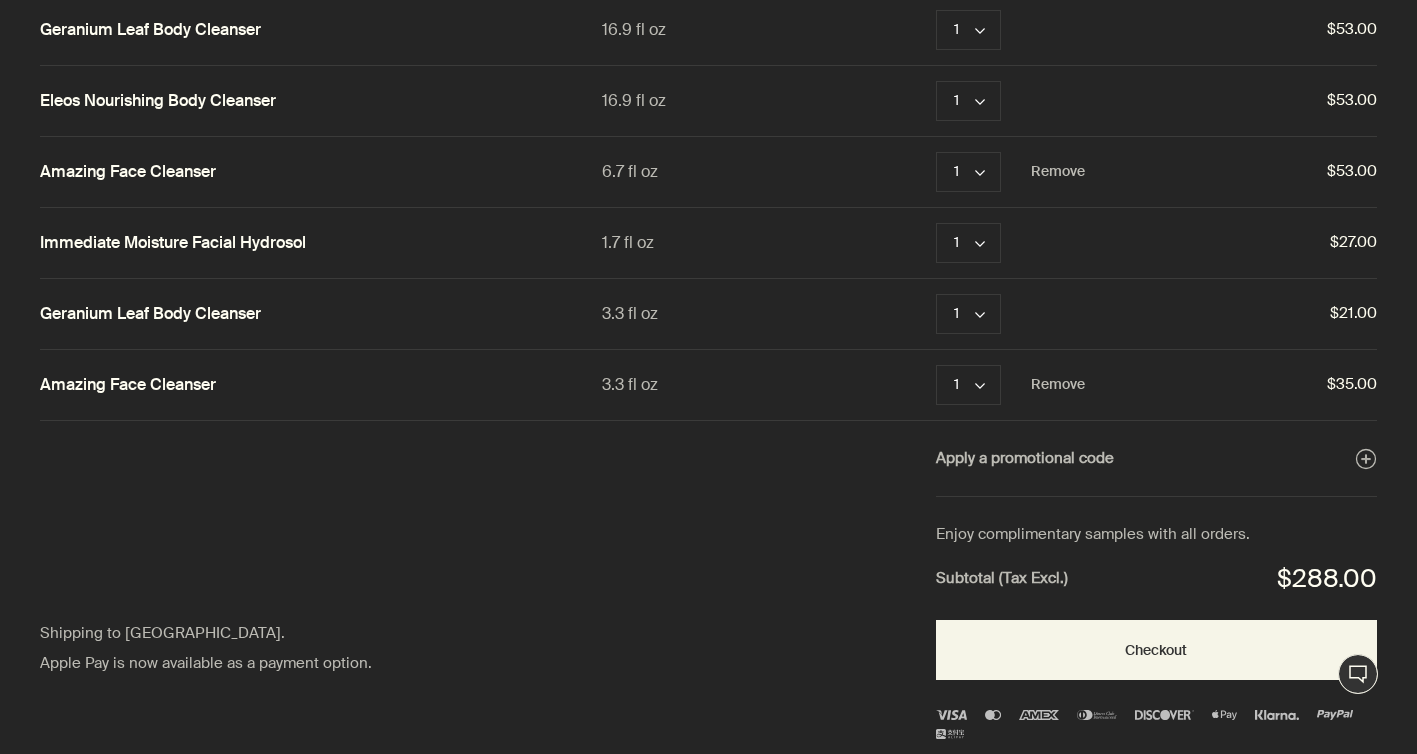 scroll, scrollTop: 203, scrollLeft: 0, axis: vertical 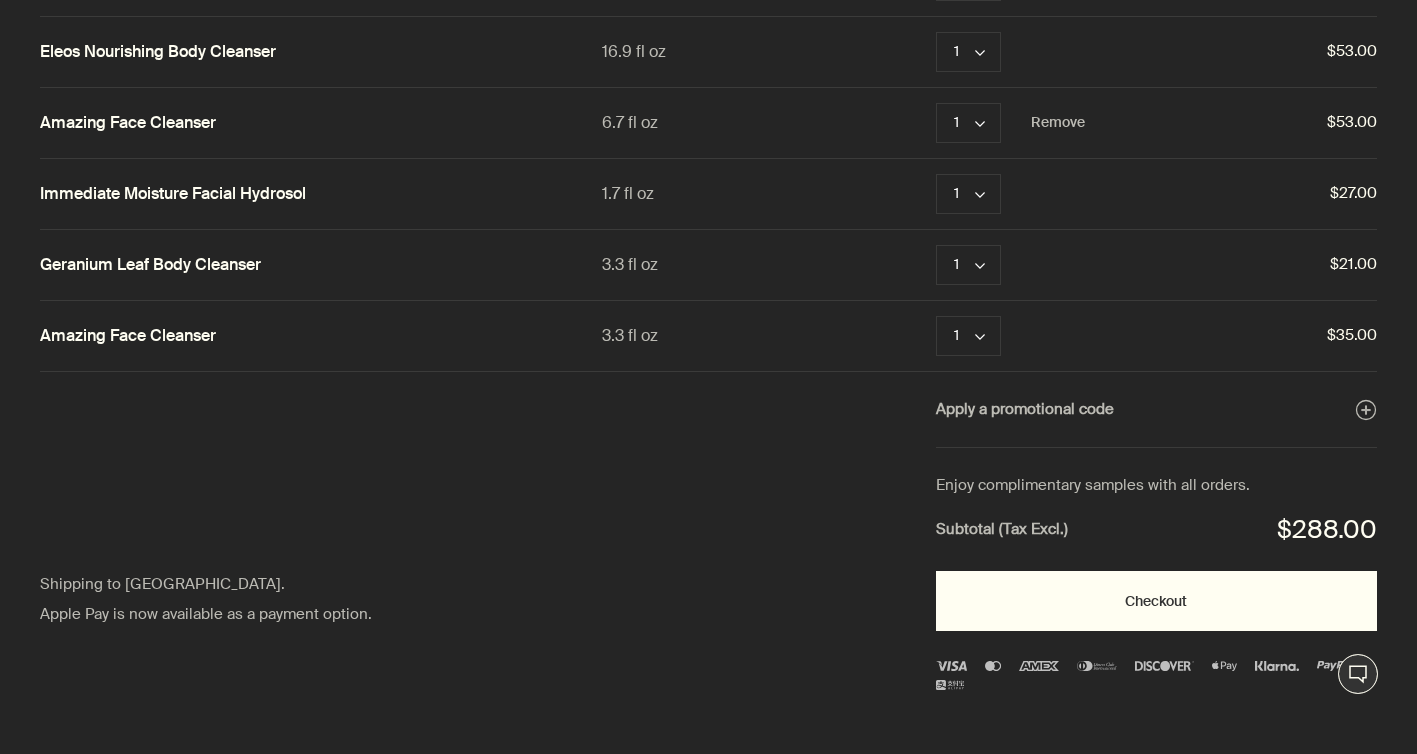 click on "Checkout" at bounding box center [1156, 601] 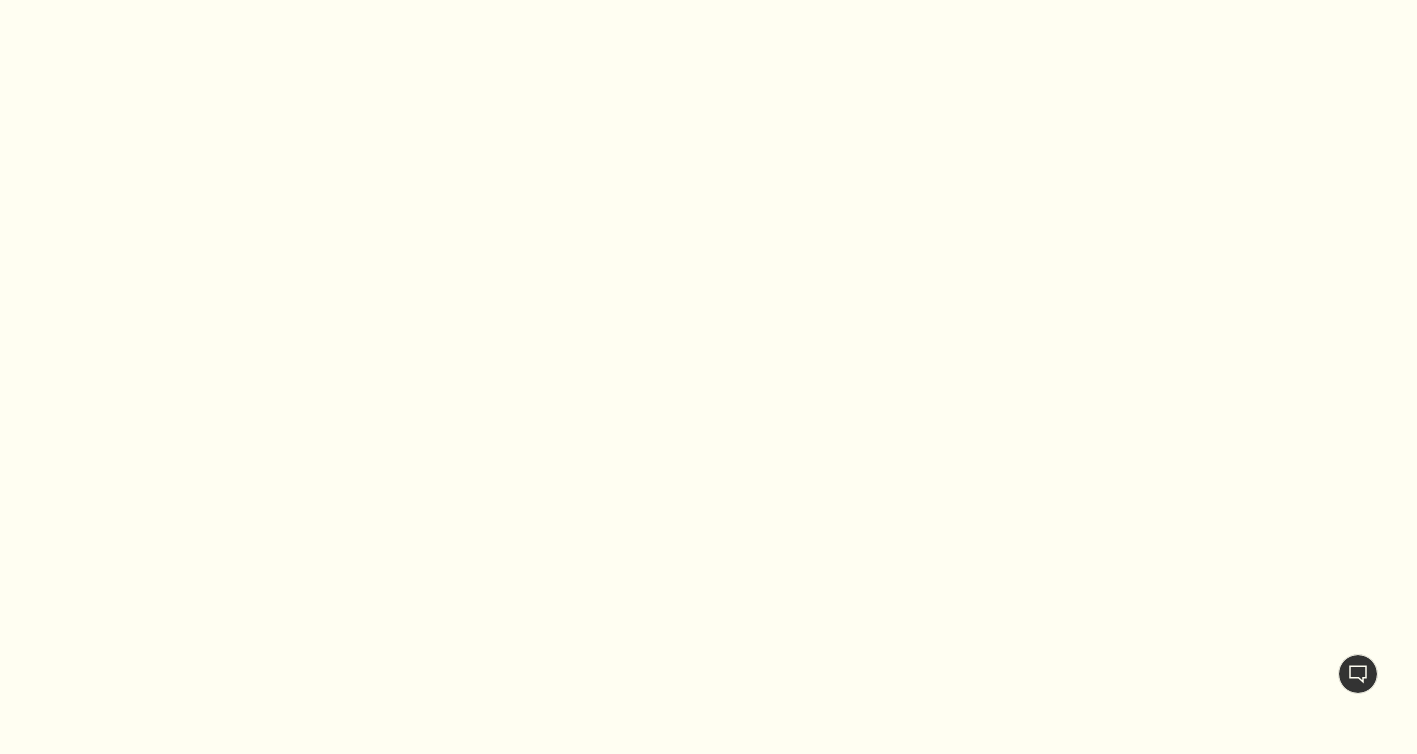 scroll, scrollTop: 0, scrollLeft: 0, axis: both 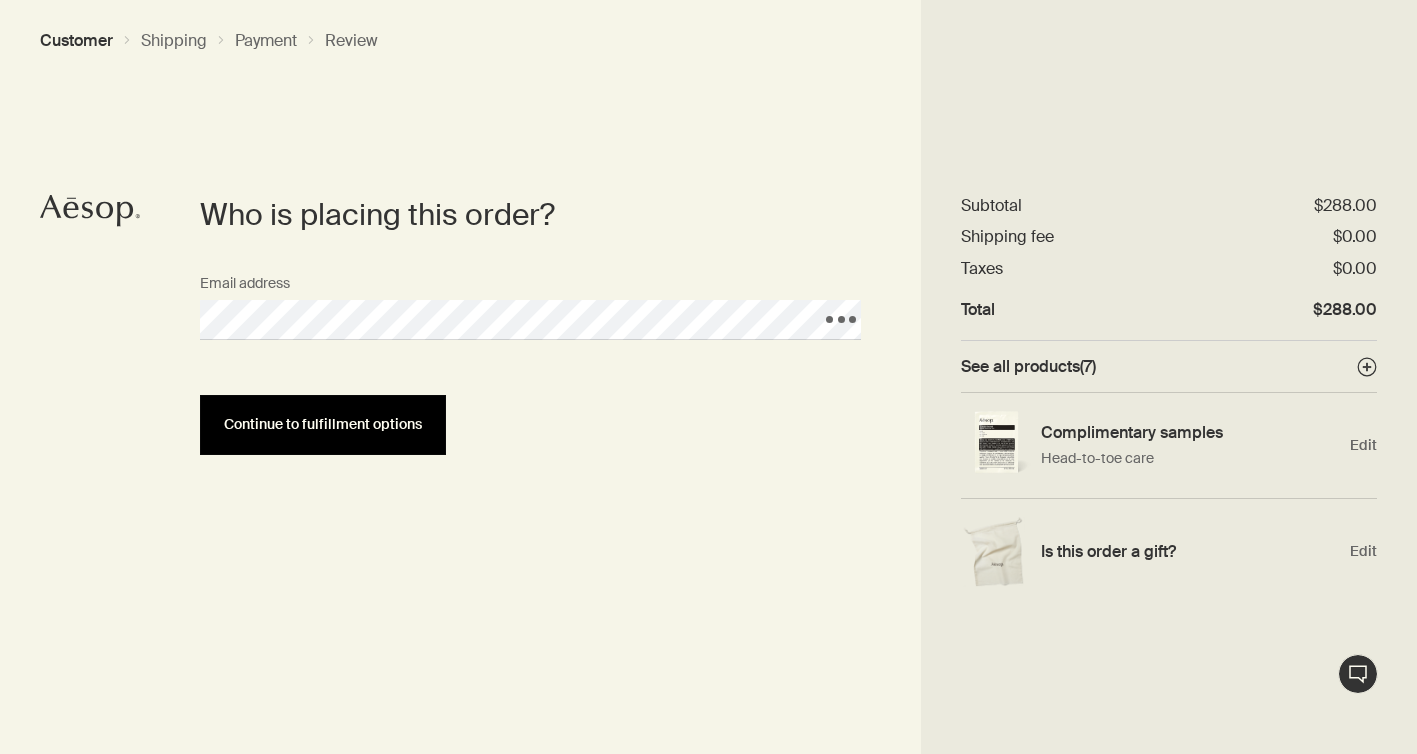 click on "Continue to fulfillment options" at bounding box center (323, 424) 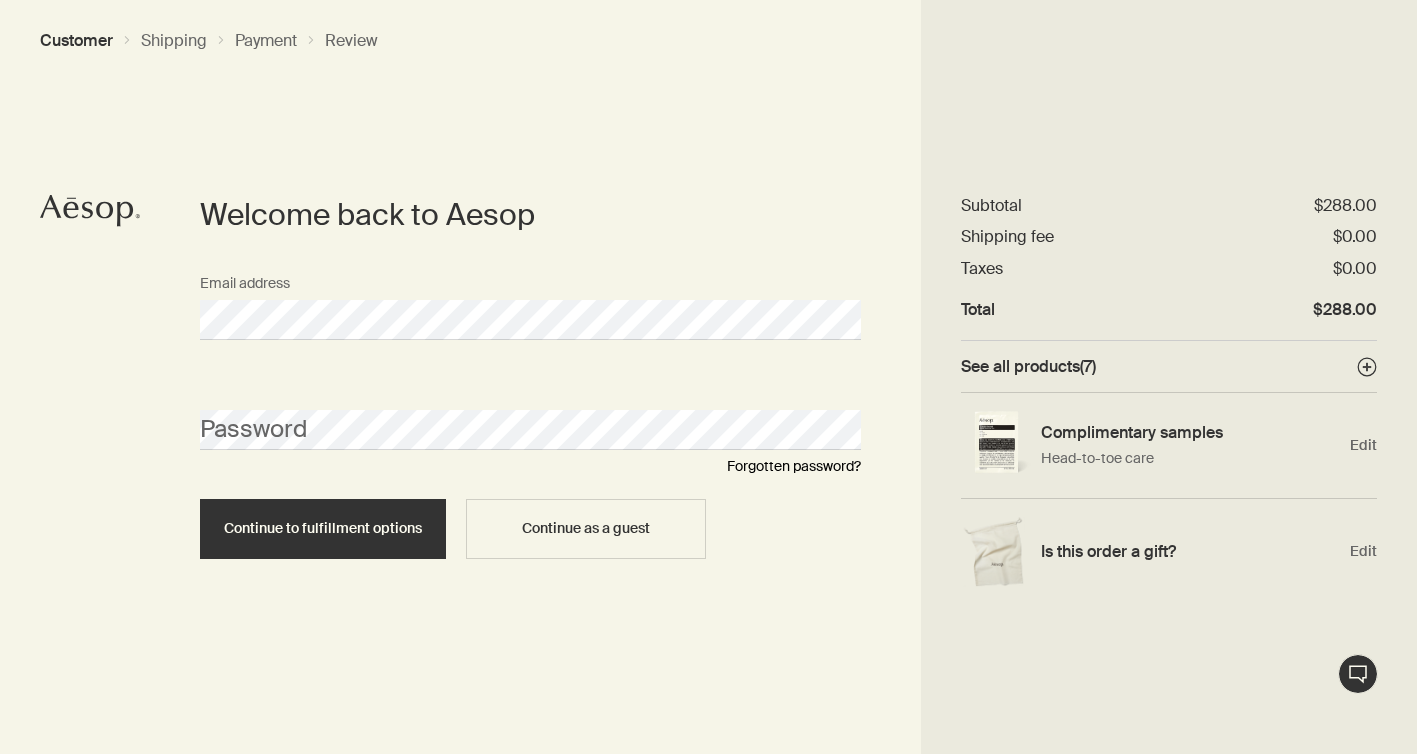 click on "Forgotten password?" at bounding box center [794, 466] 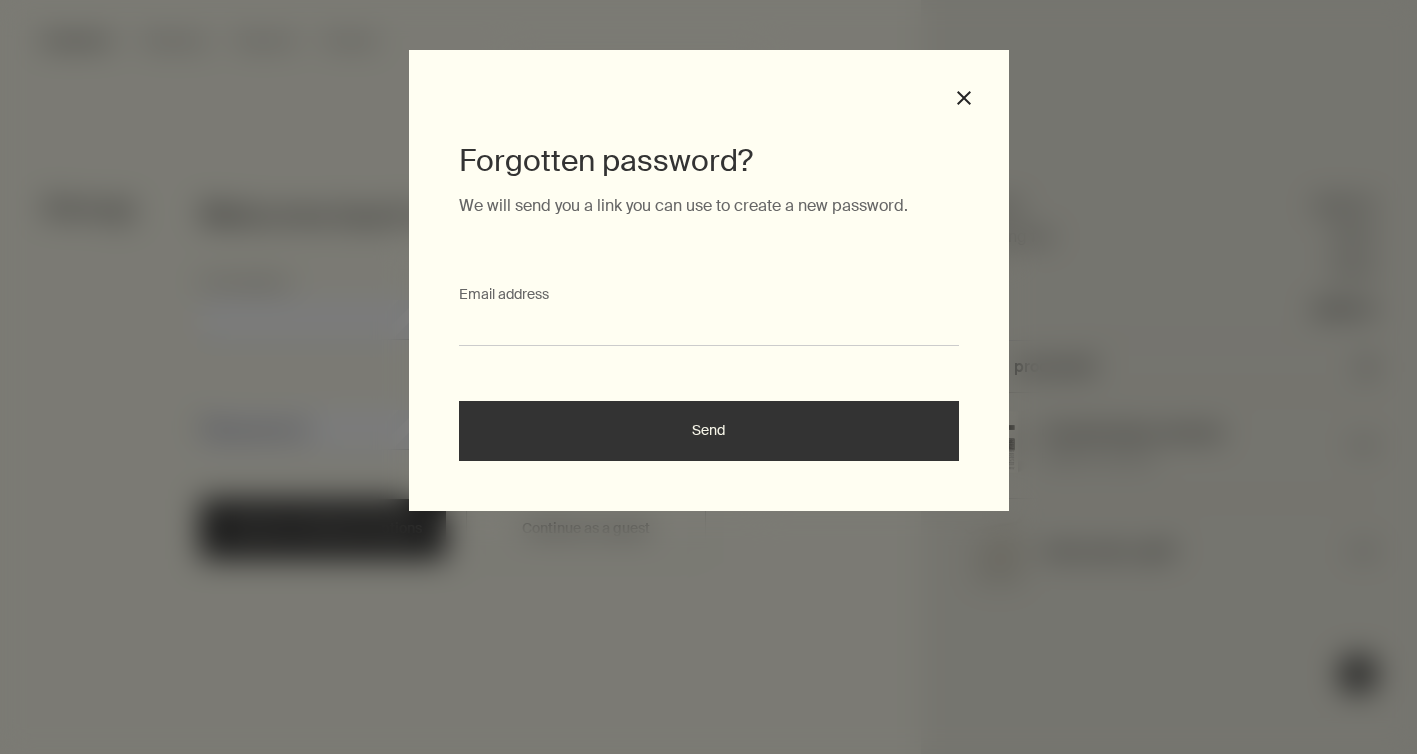 click on "Email address" at bounding box center [709, 327] 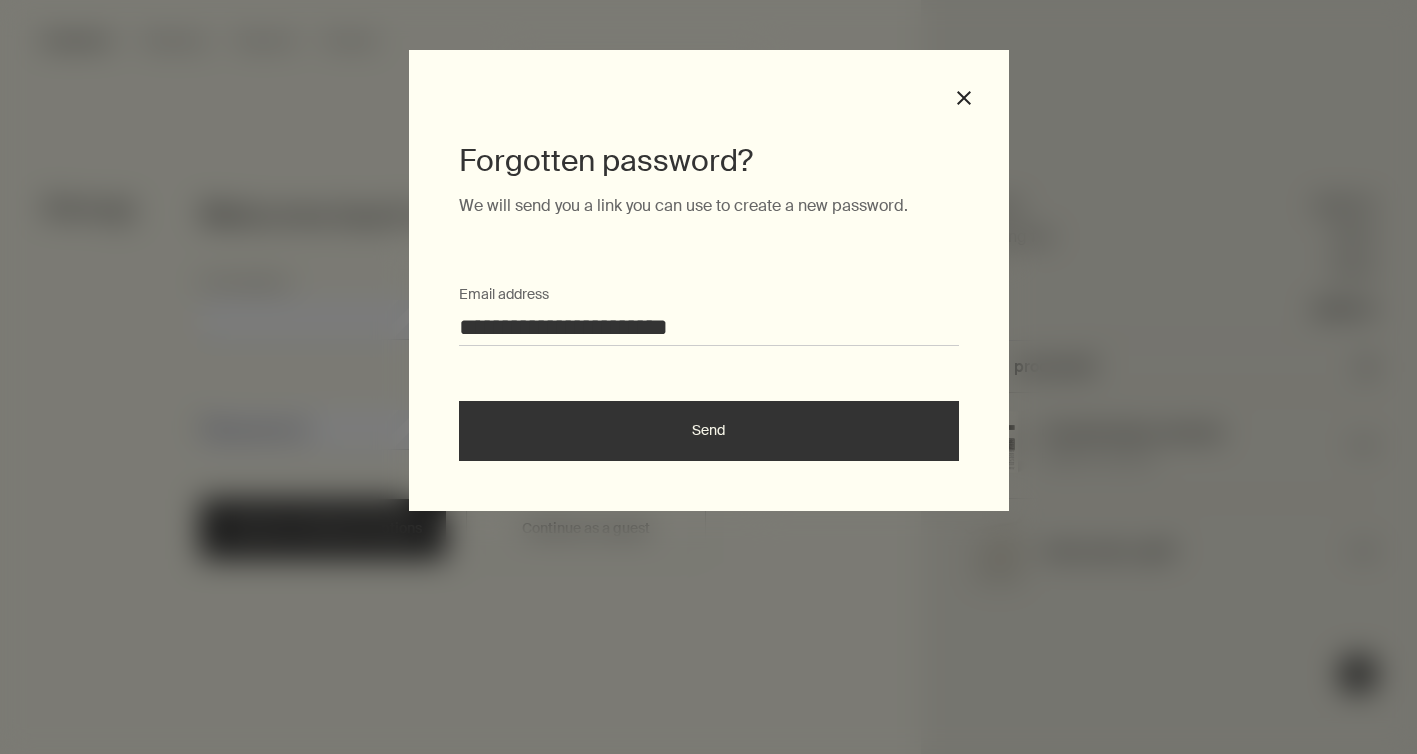 type on "**********" 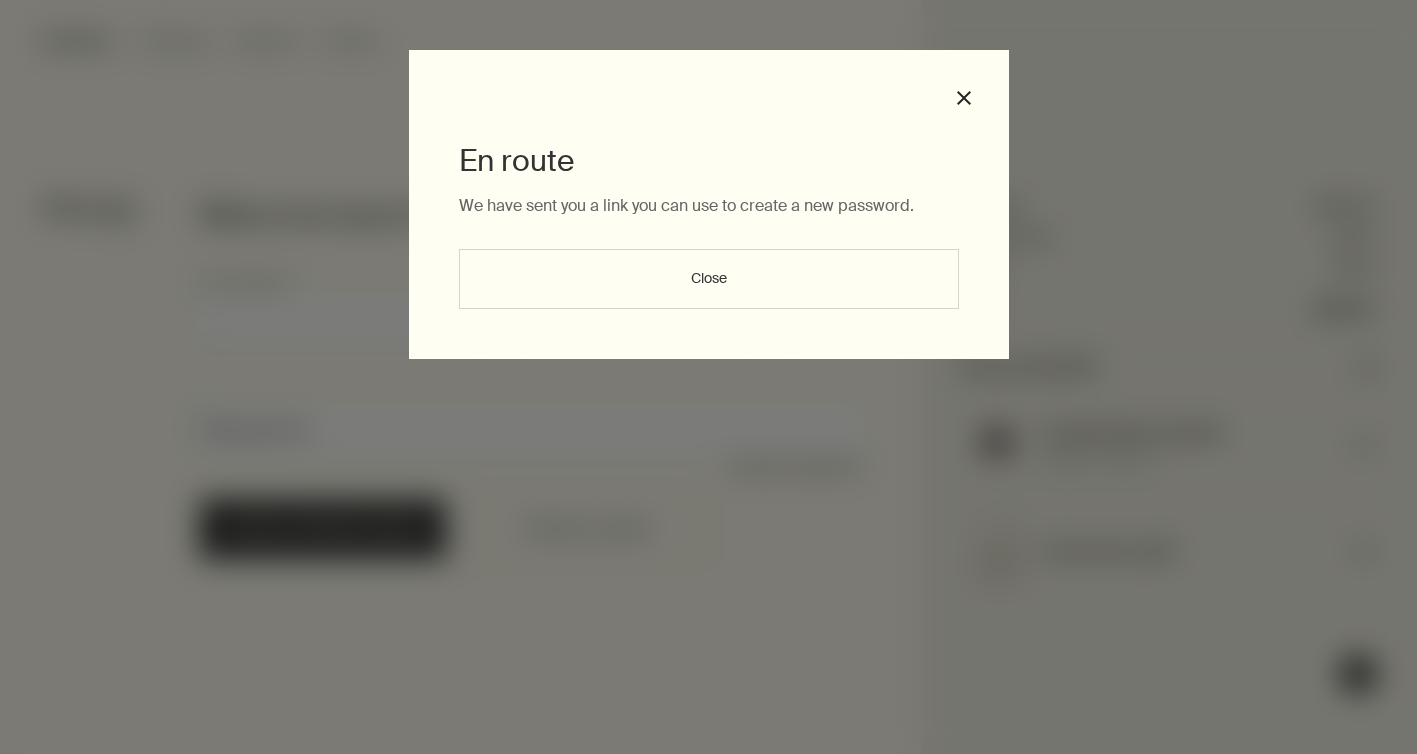 click on "Close" at bounding box center [709, 279] 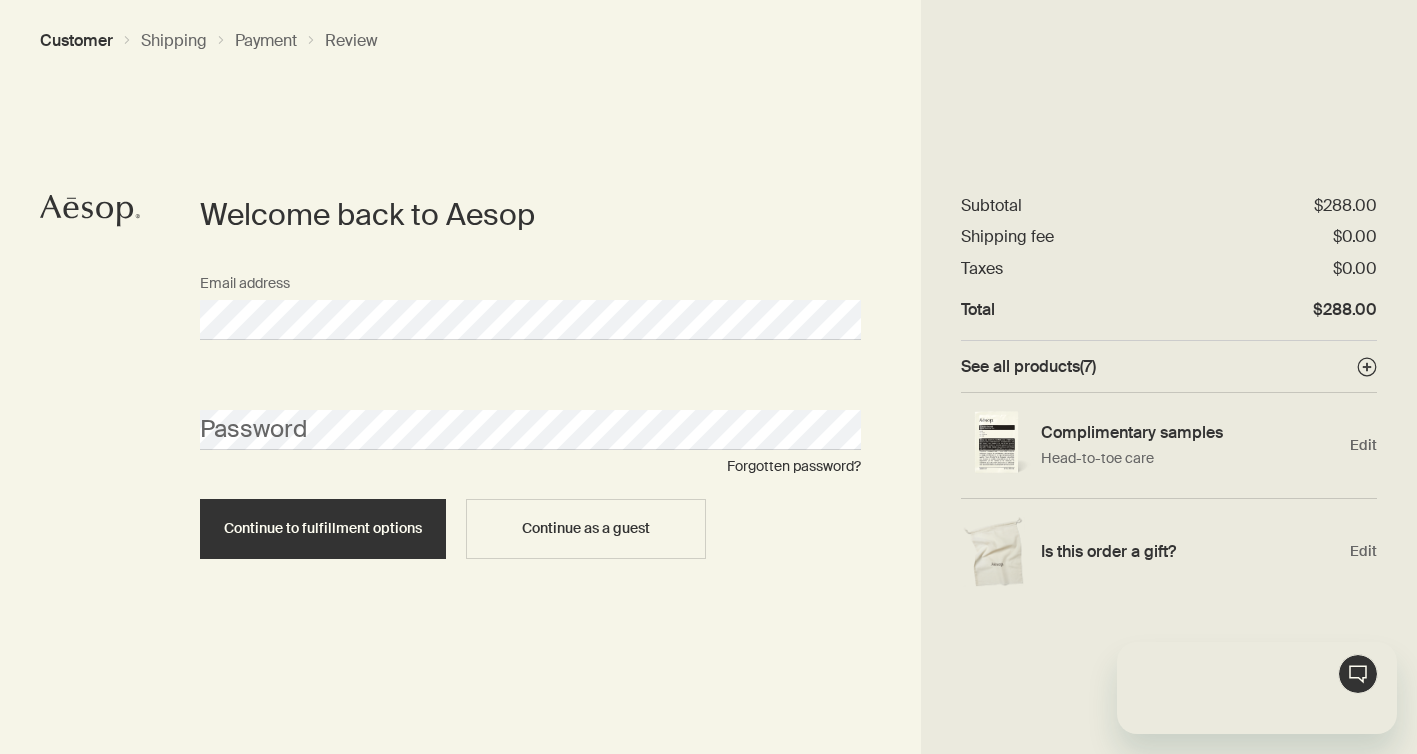 scroll, scrollTop: 0, scrollLeft: 0, axis: both 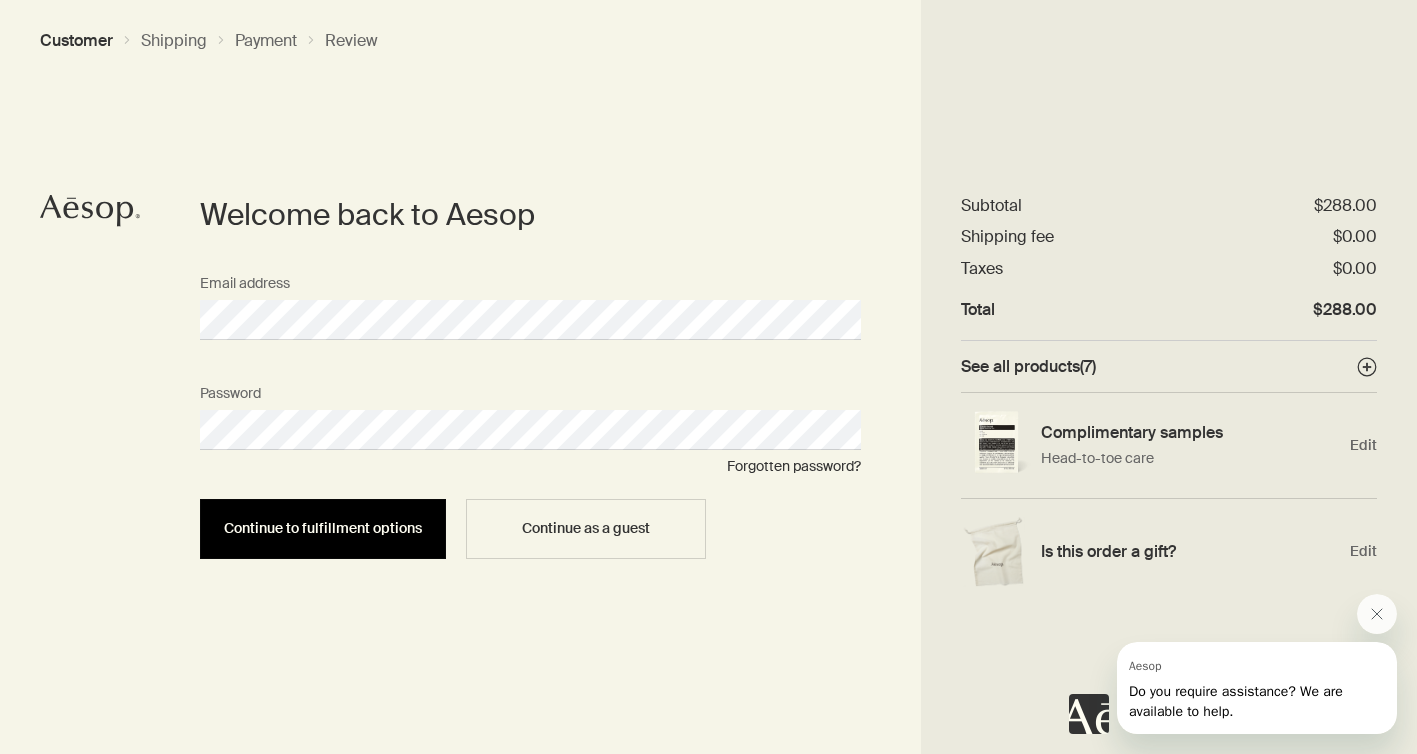 click on "Continue to fulfillment options" at bounding box center (323, 528) 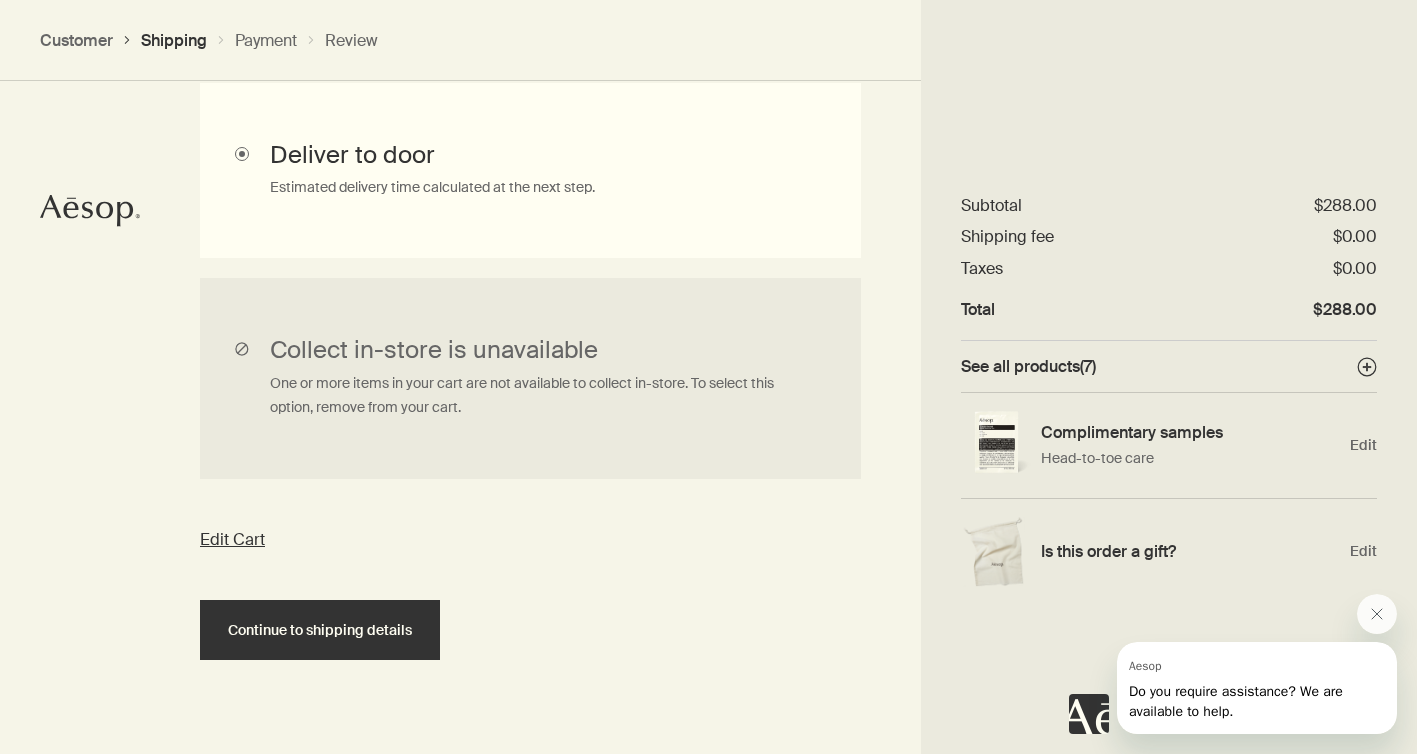 scroll, scrollTop: 669, scrollLeft: 0, axis: vertical 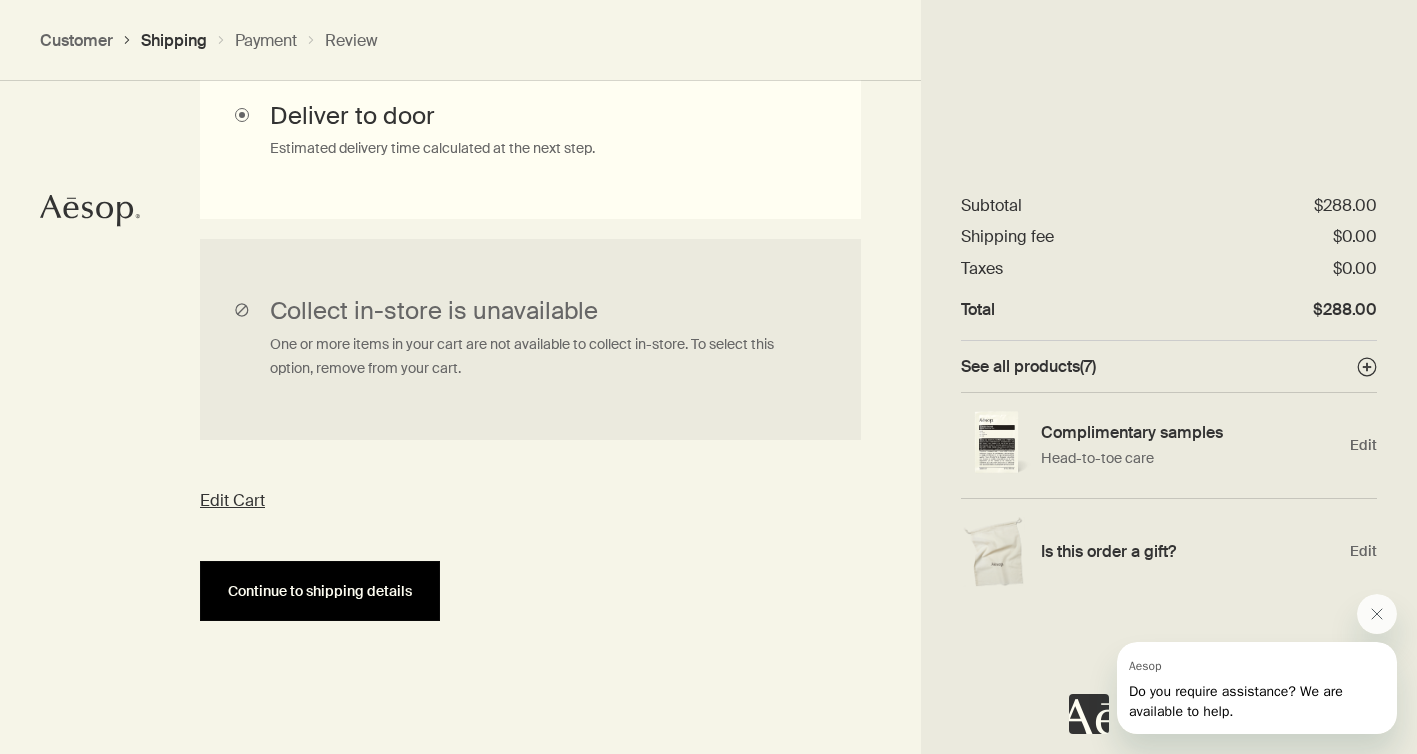 click on "Continue to shipping details" at bounding box center (320, 591) 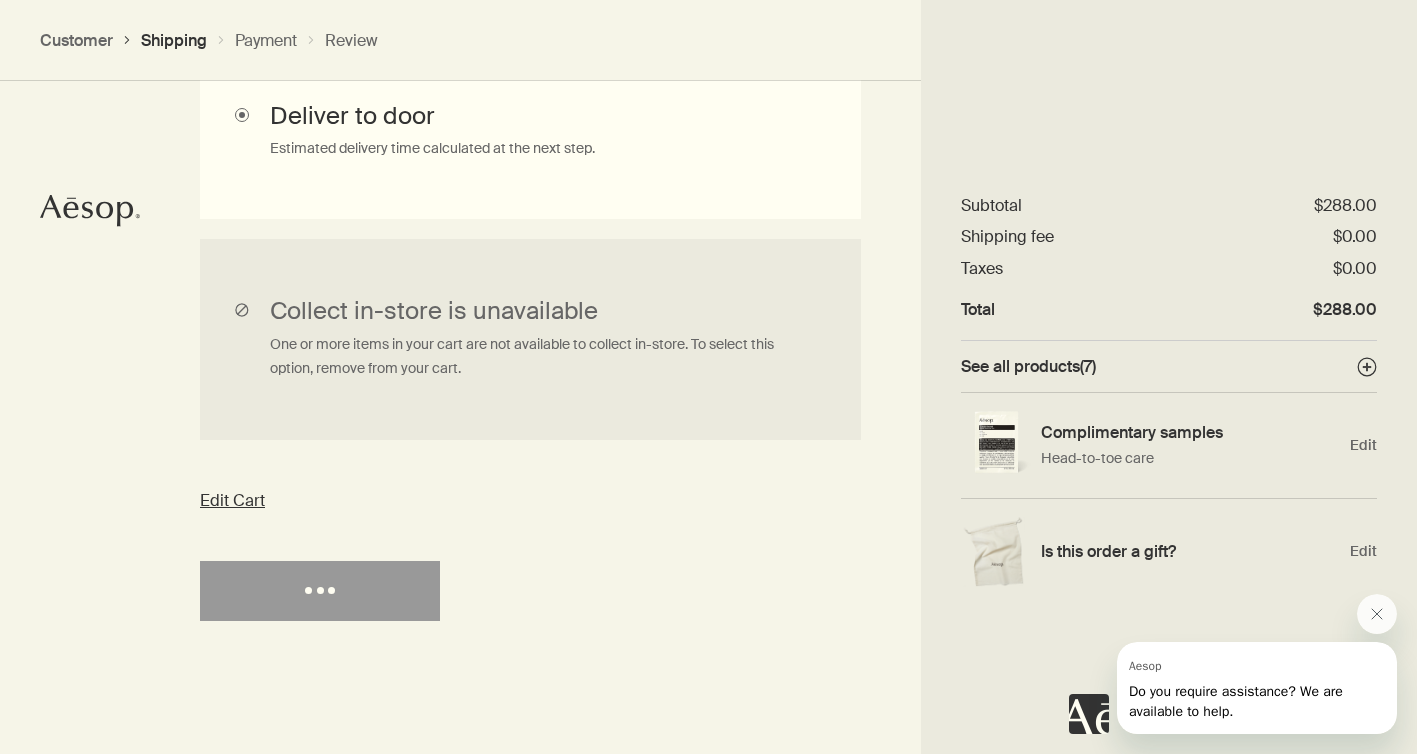 select on "US" 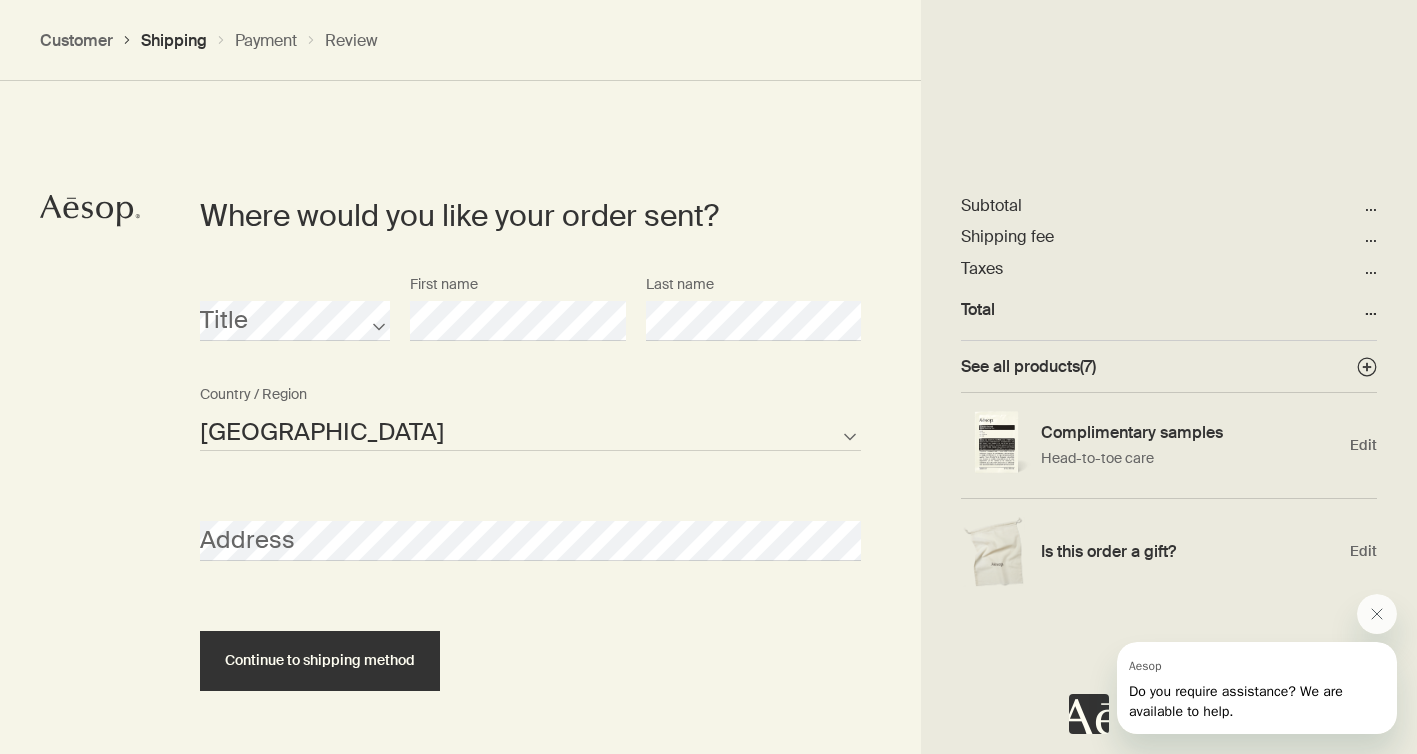 scroll, scrollTop: 865, scrollLeft: 0, axis: vertical 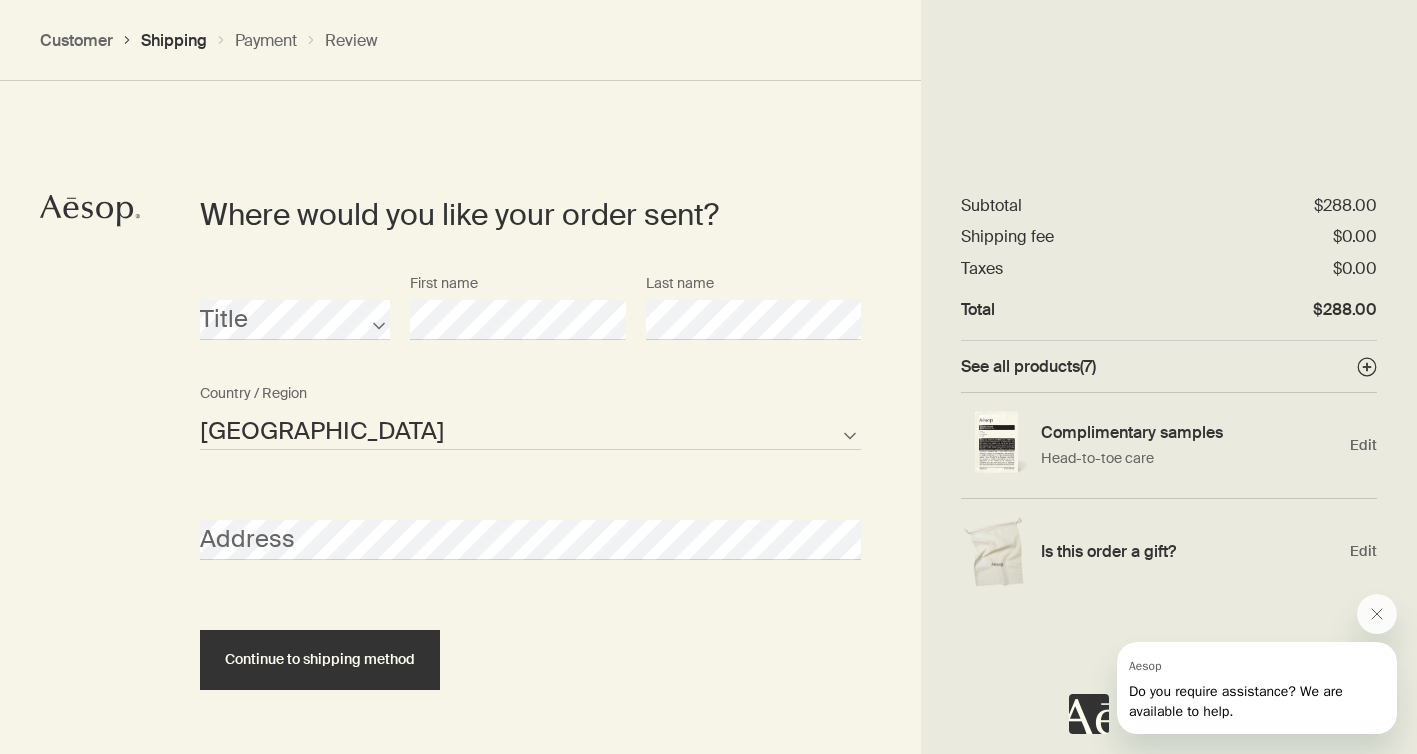 click on "Address" at bounding box center [530, 540] 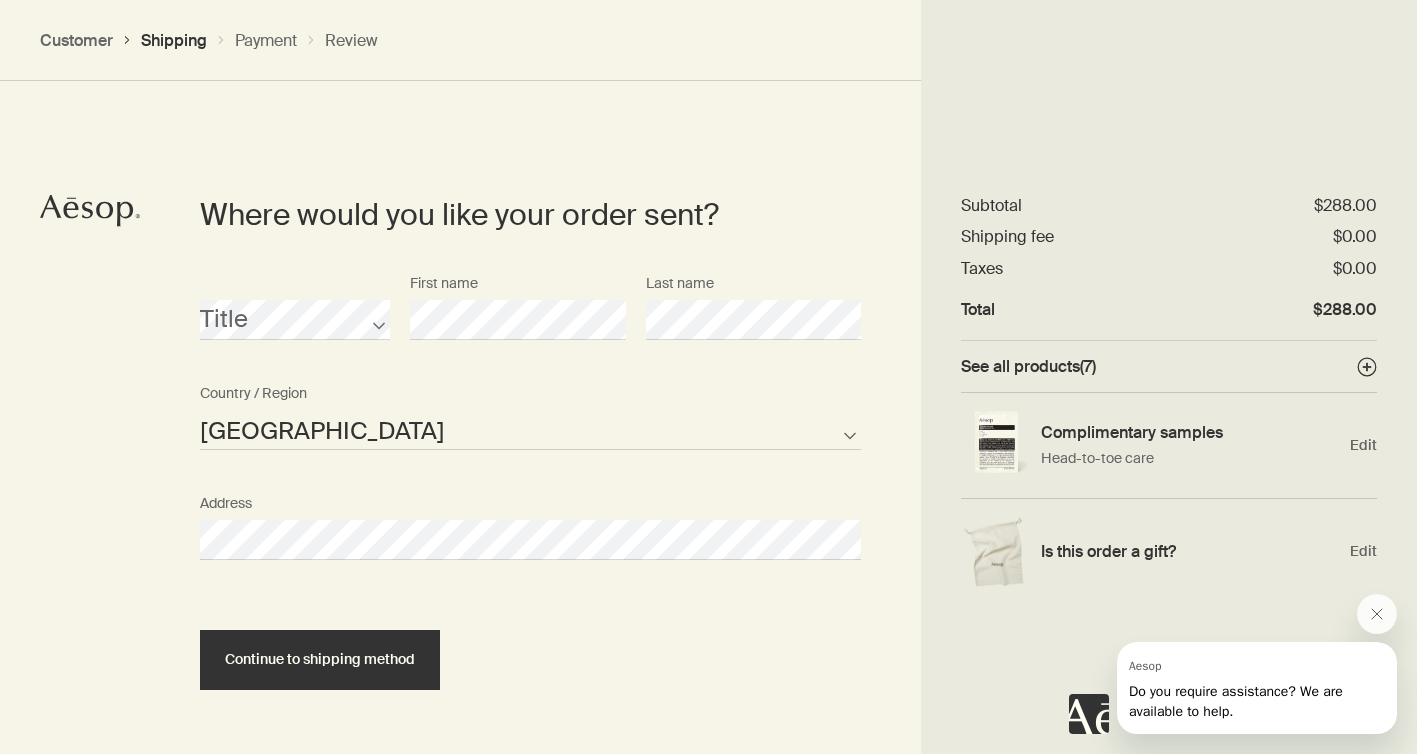 select on "US" 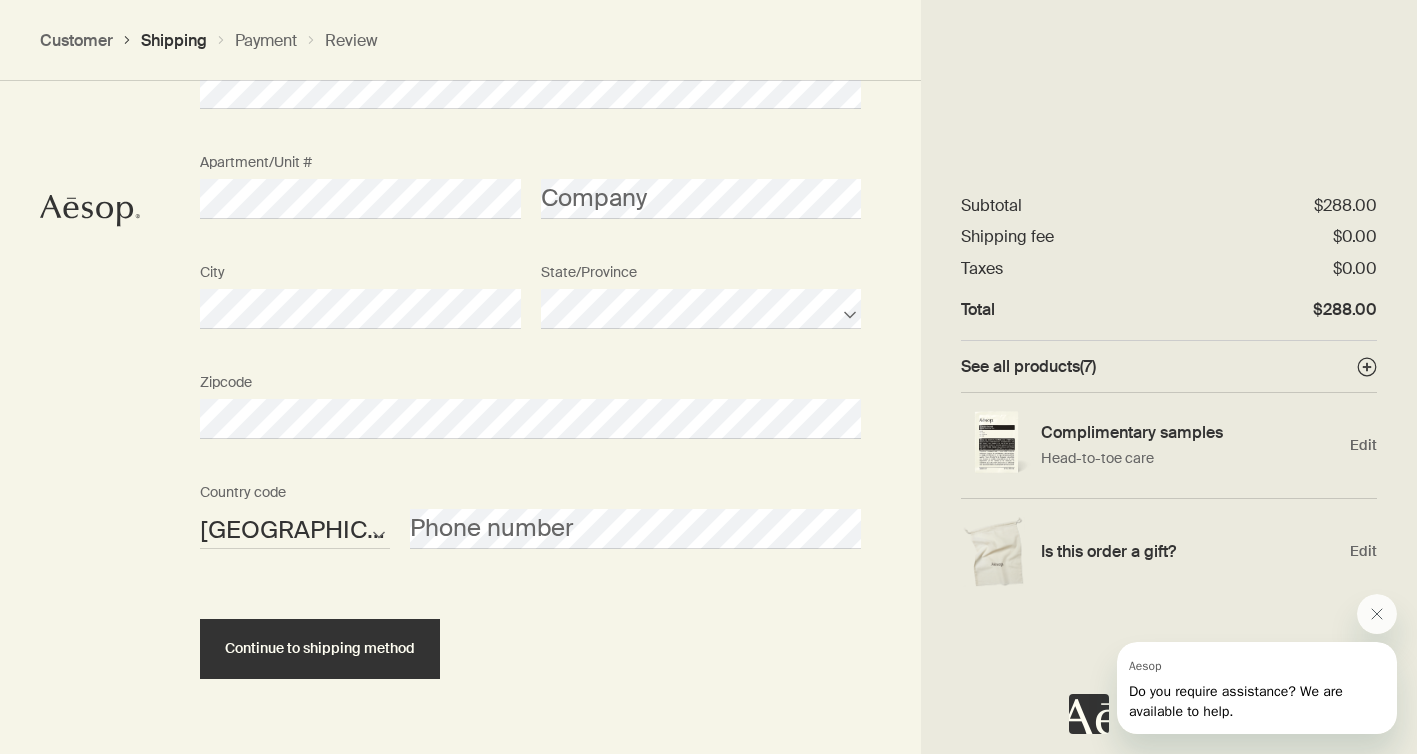 scroll, scrollTop: 1321, scrollLeft: 0, axis: vertical 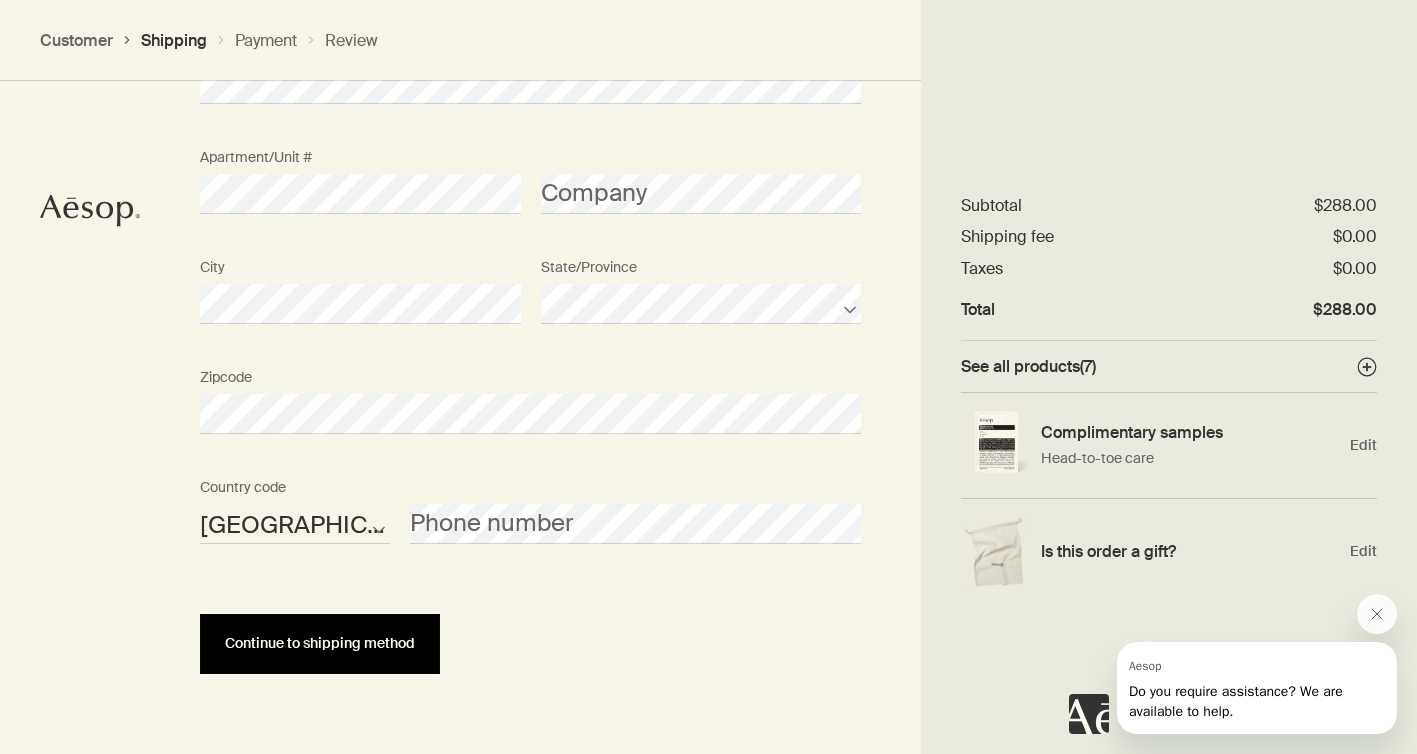 click on "Continue to shipping method" at bounding box center (320, 643) 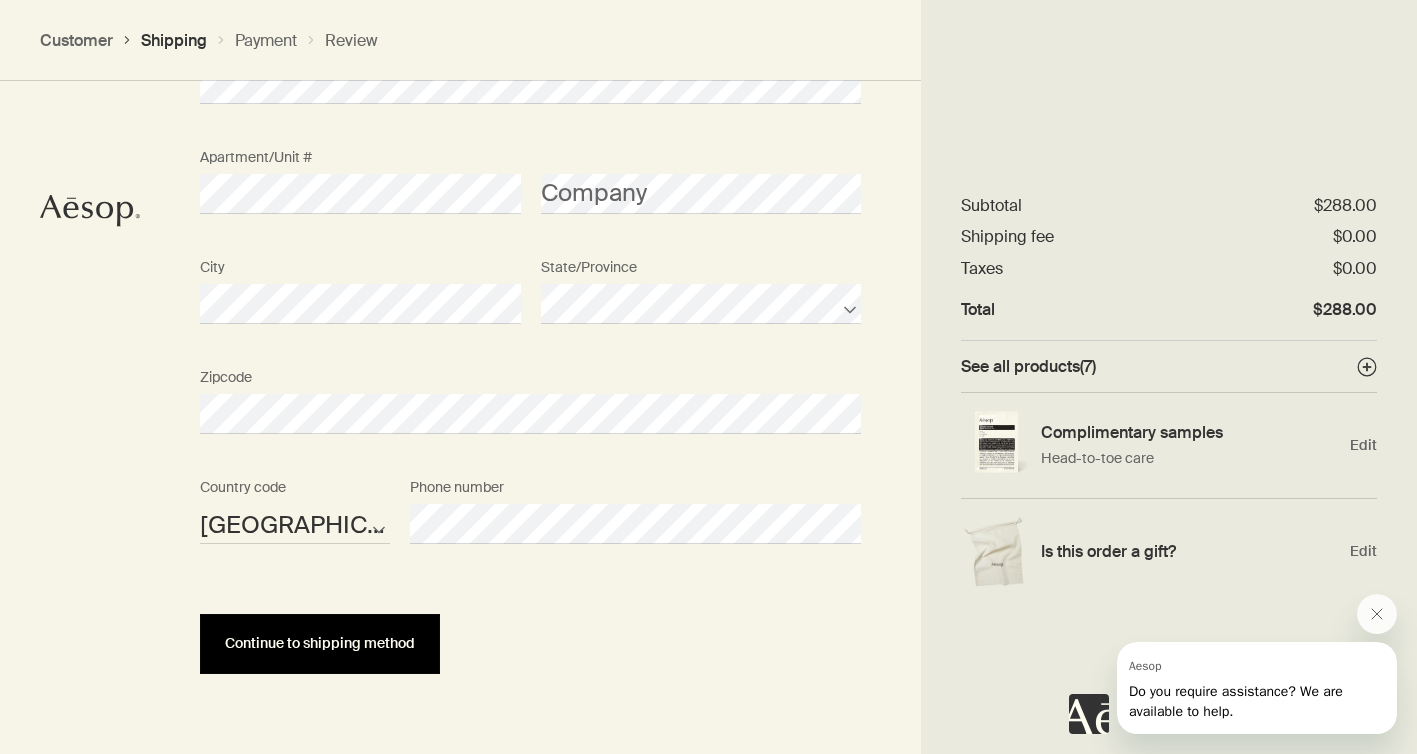 click on "Continue to shipping method" at bounding box center [320, 643] 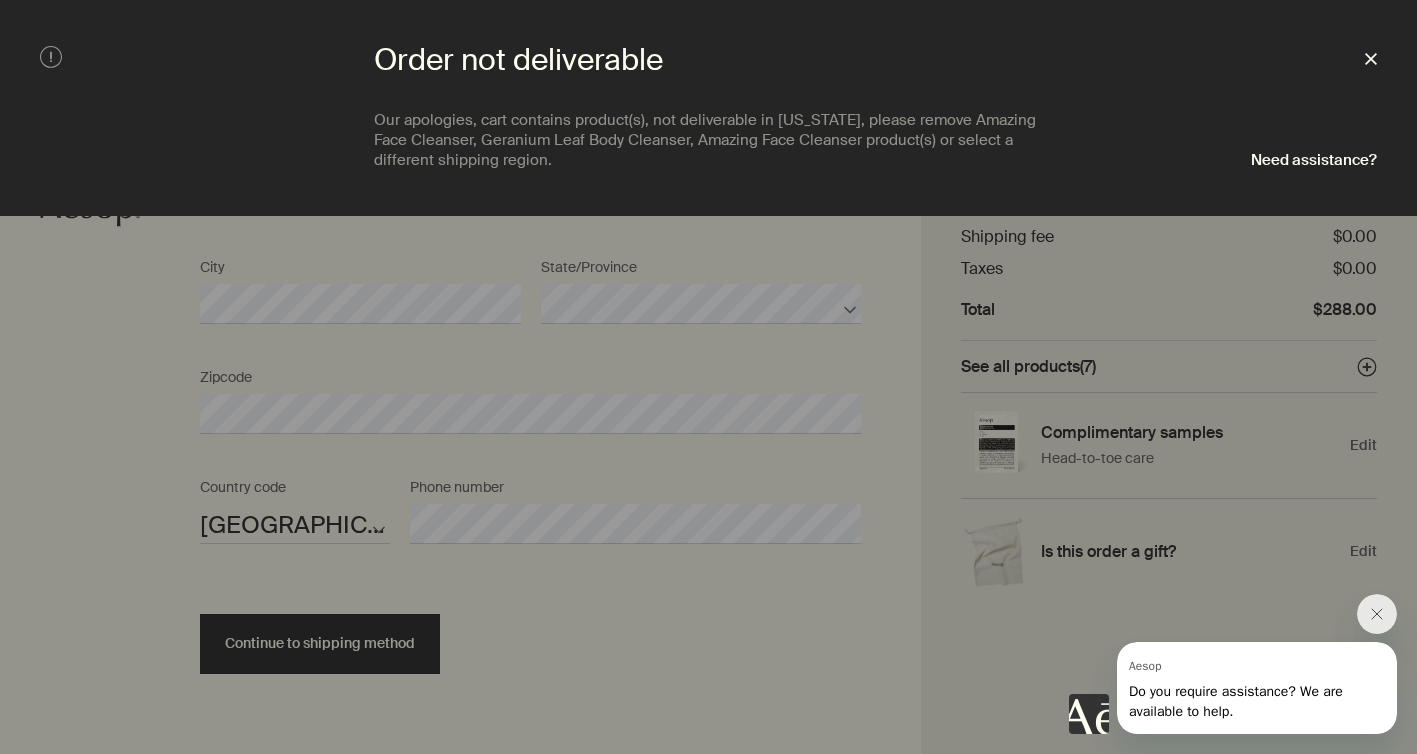 click on "Close" 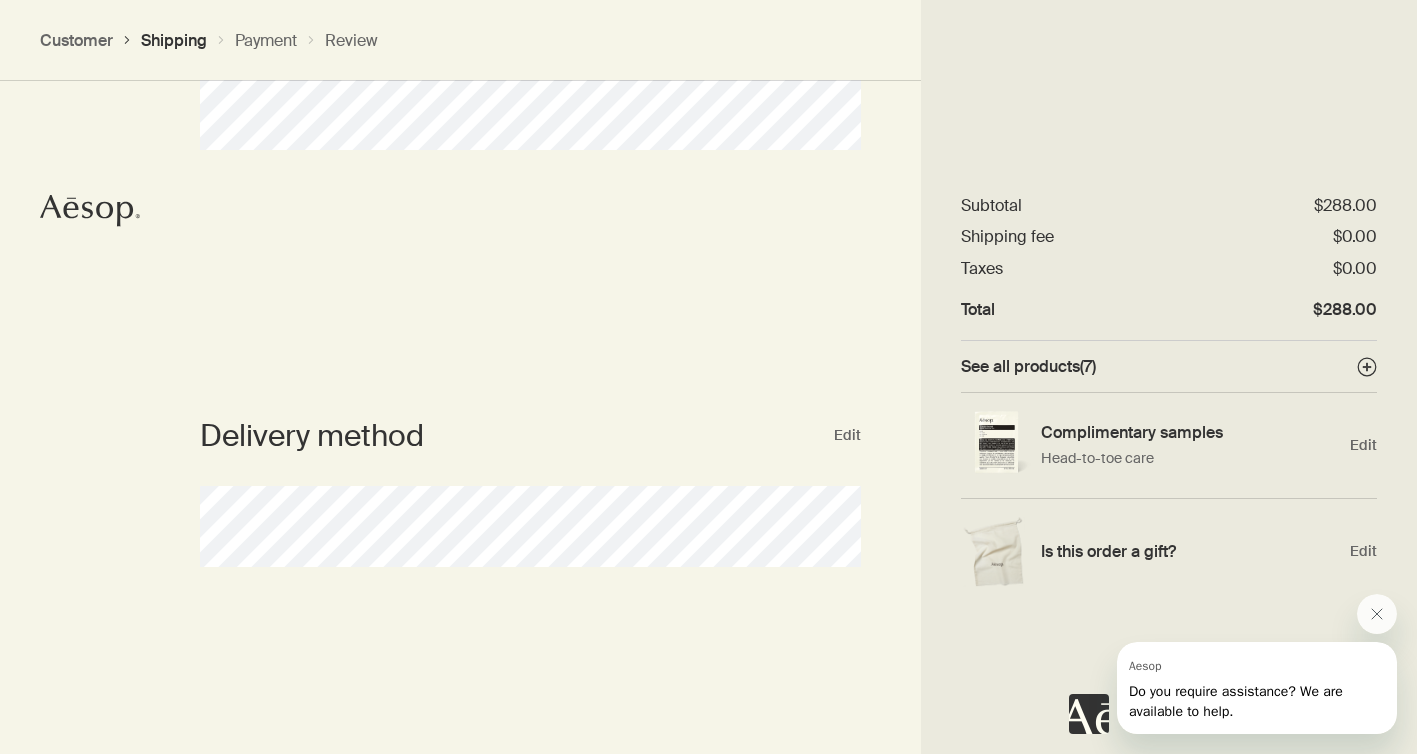 scroll, scrollTop: 0, scrollLeft: 0, axis: both 